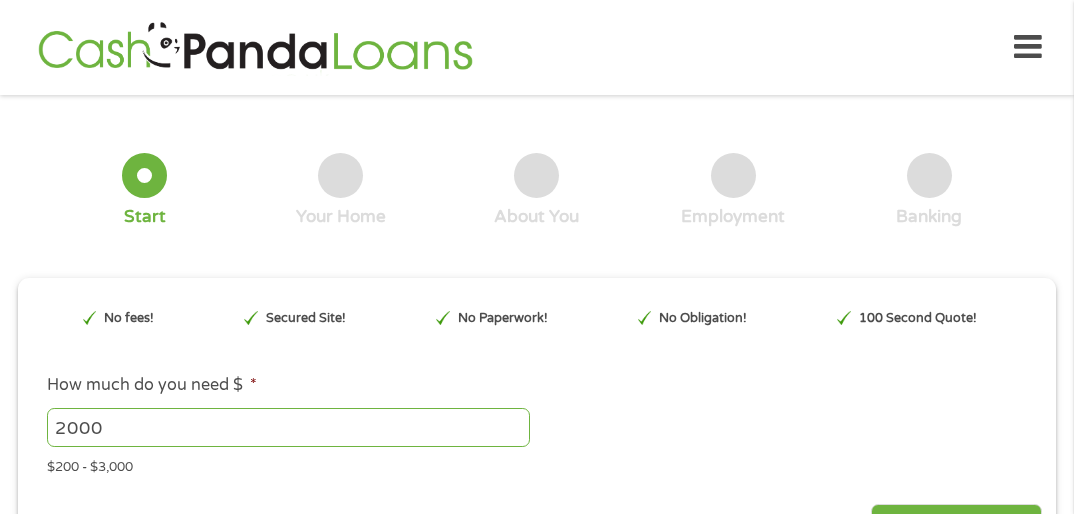 scroll, scrollTop: 0, scrollLeft: 0, axis: both 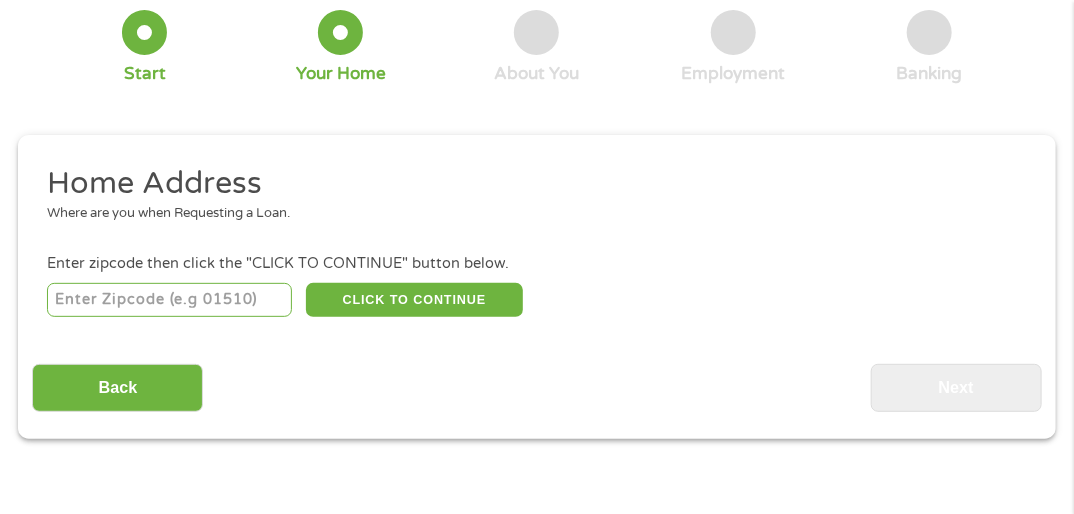 click at bounding box center [169, 300] 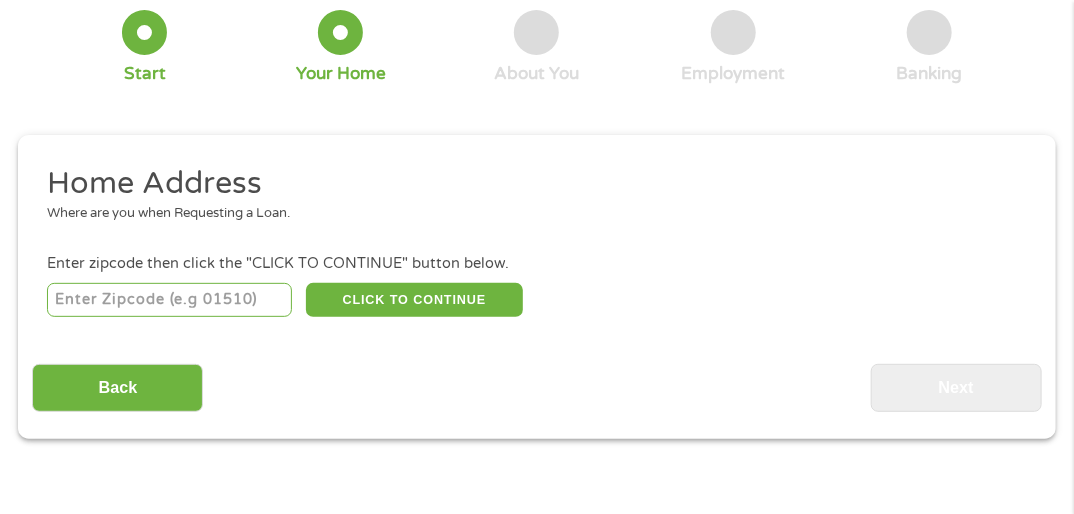 type on "[ACCOUNT_NUMBER]" 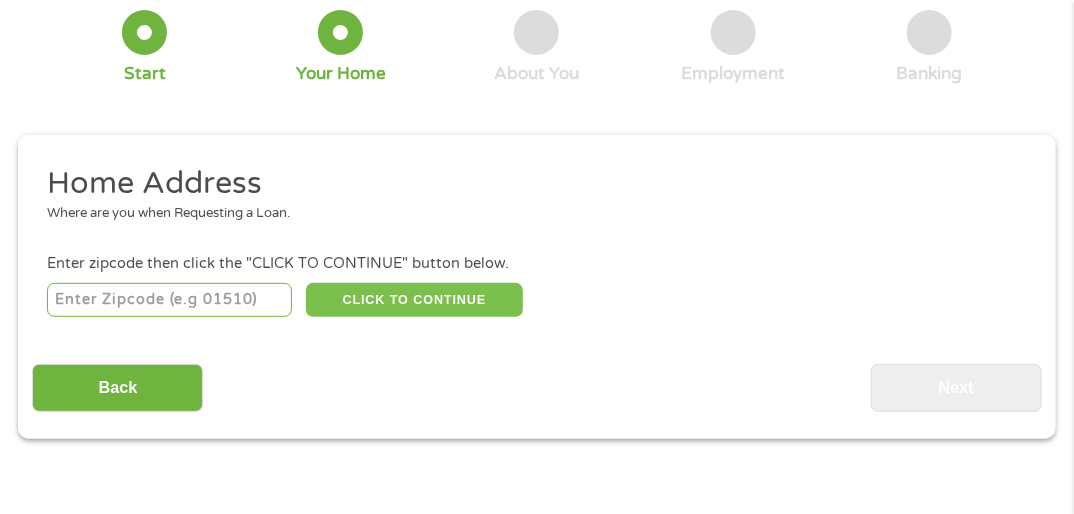 click on "CLICK TO CONTINUE" at bounding box center (414, 300) 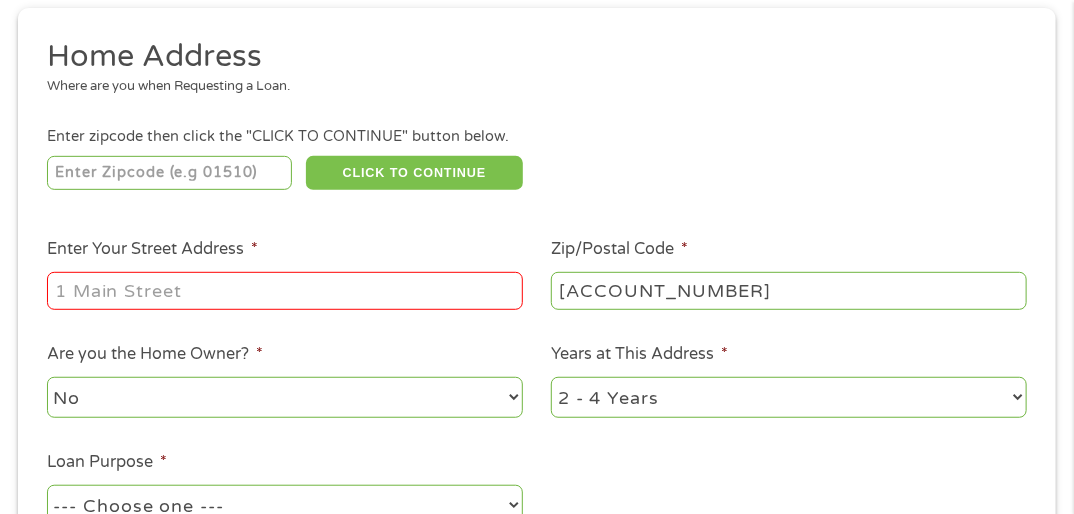 scroll, scrollTop: 276, scrollLeft: 0, axis: vertical 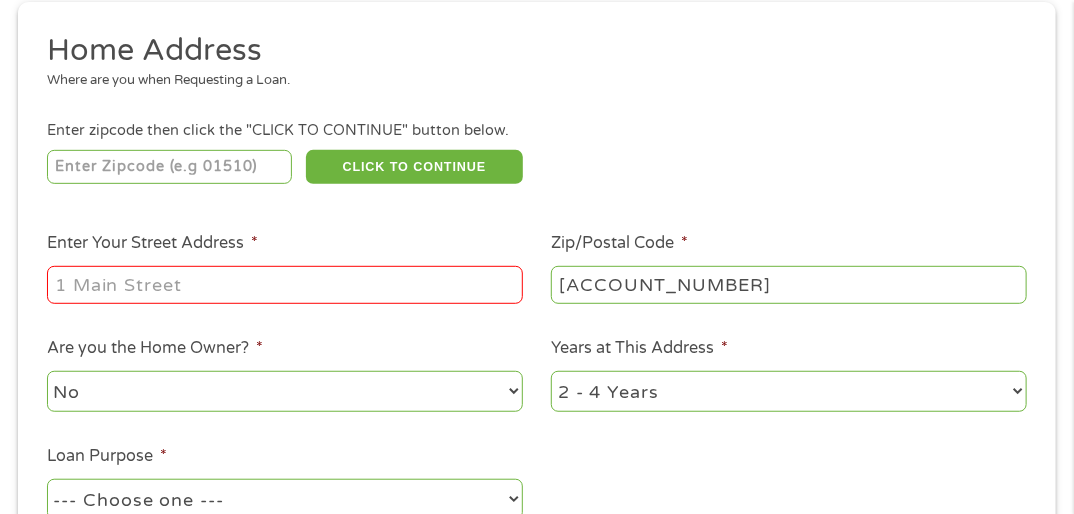 click on "Enter Your Street Address *" at bounding box center (285, 285) 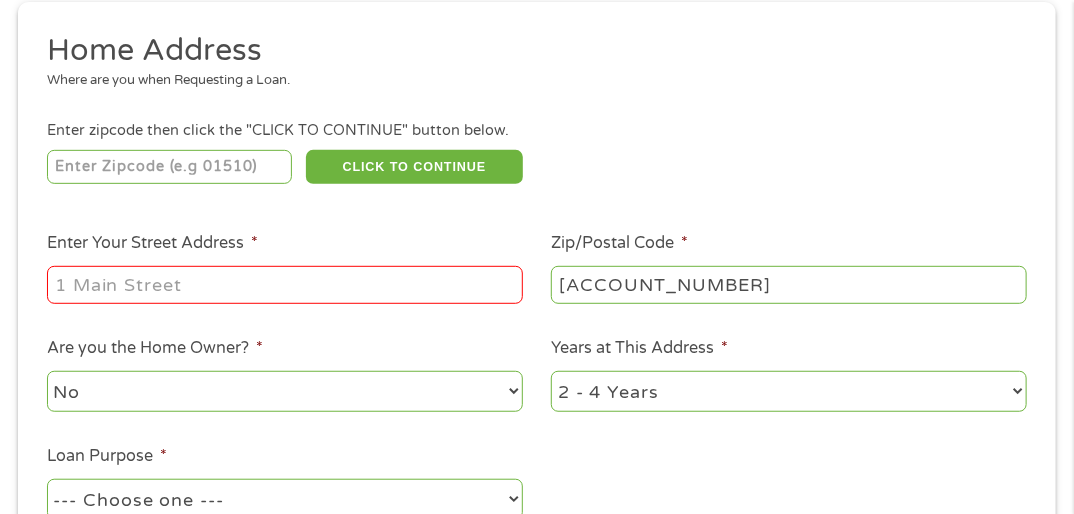 type on "[ADDRESS]" 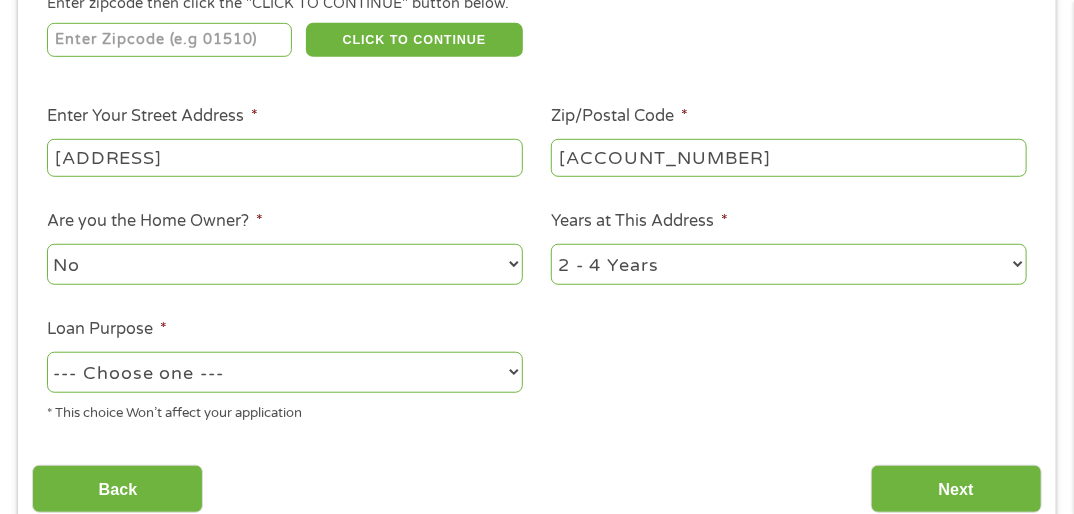 scroll, scrollTop: 409, scrollLeft: 0, axis: vertical 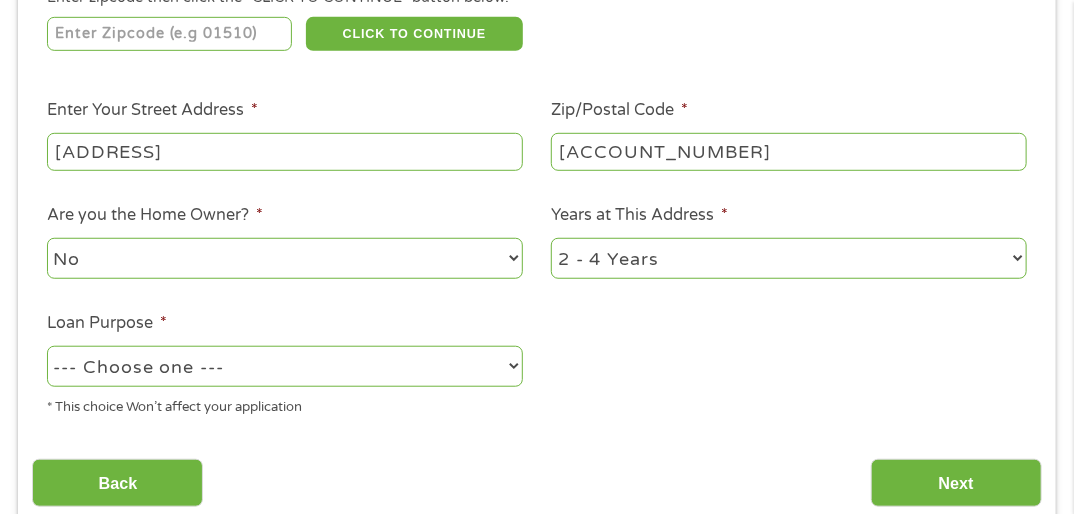 click on "1 Year or less 1 - 2 Years 2 - 4 Years Over 4 Years" at bounding box center [789, 258] 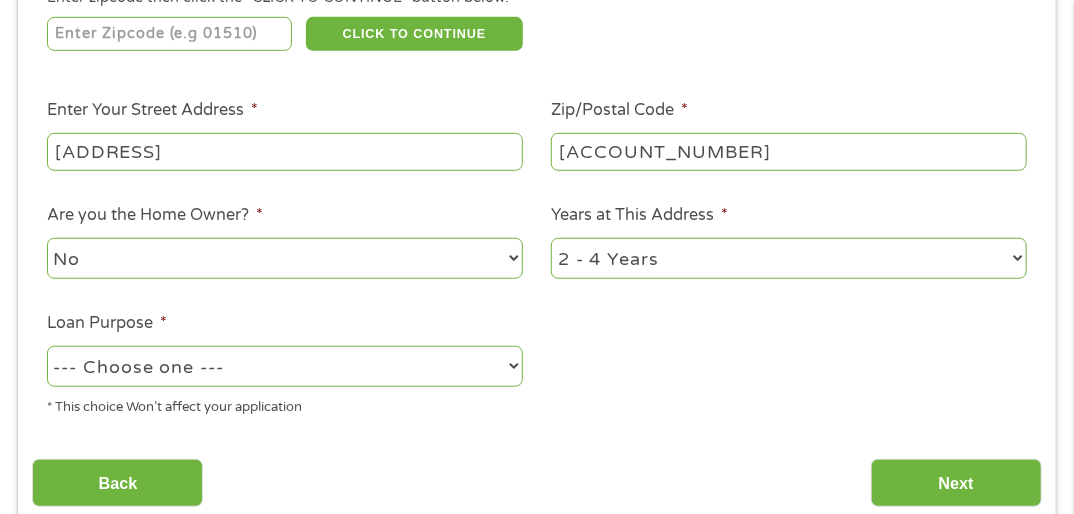 select on "60months" 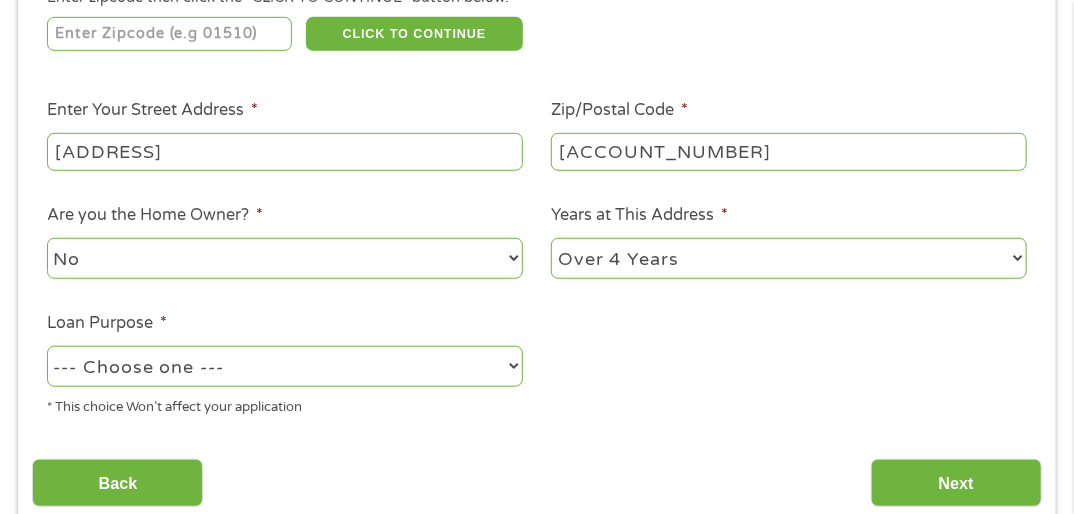 click on "1 Year or less 1 - 2 Years 2 - 4 Years Over 4 Years" at bounding box center (789, 258) 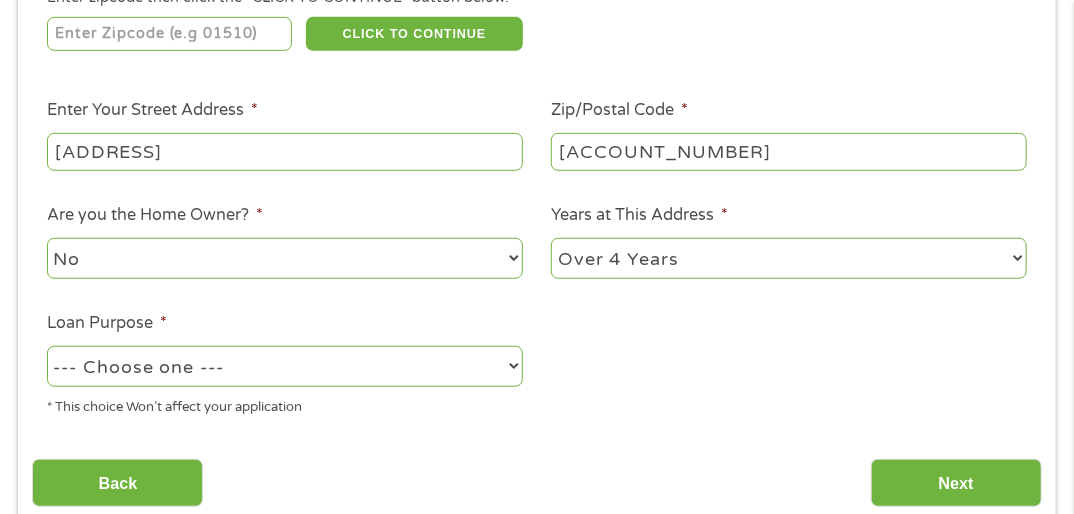 click on "--- Choose one --- Pay Bills Debt Consolidation Home Improvement Major Purchase Car Loan Short Term Cash Medical Expenses Other" at bounding box center [285, 366] 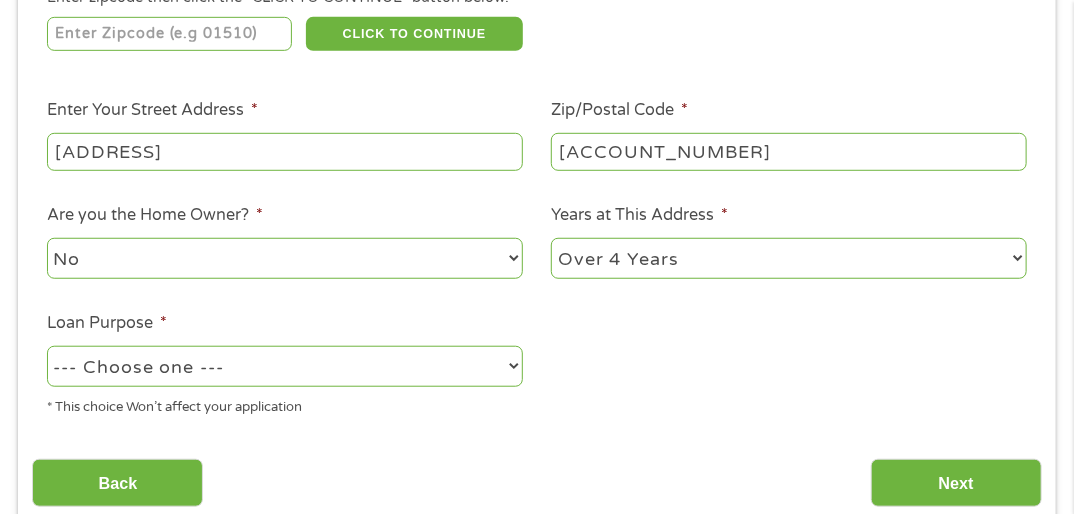select on "other" 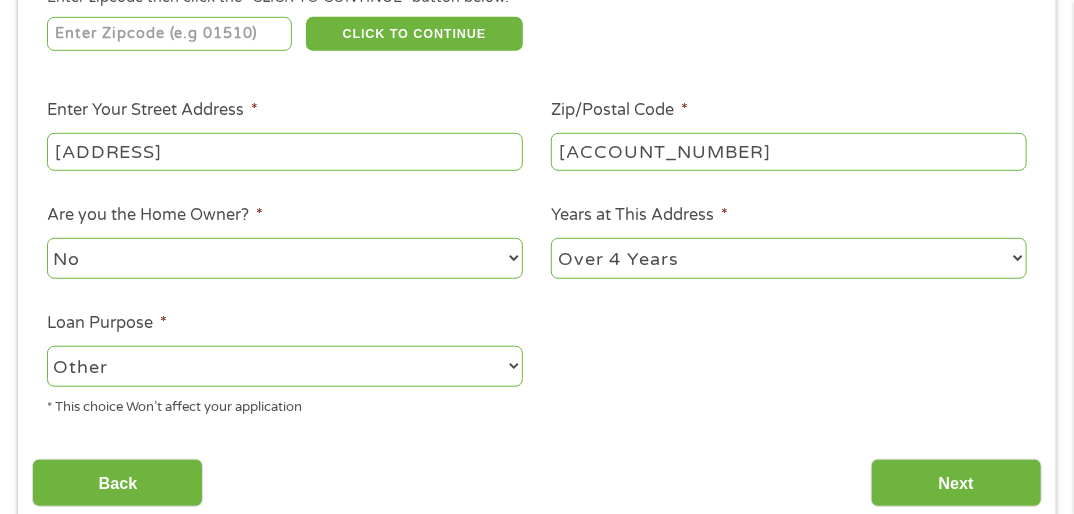 click on "--- Choose one --- Pay Bills Debt Consolidation Home Improvement Major Purchase Car Loan Short Term Cash Medical Expenses Other" at bounding box center (285, 366) 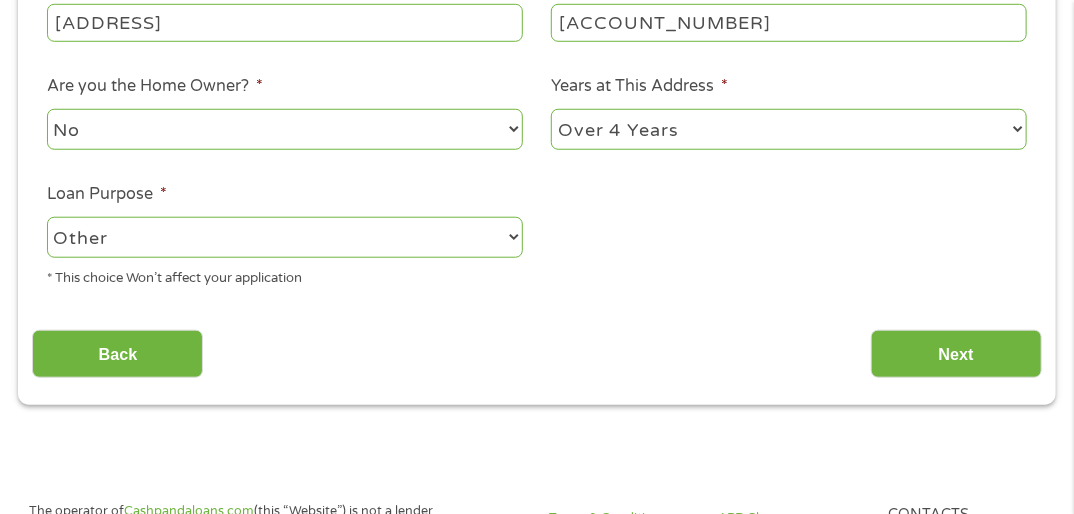 scroll, scrollTop: 543, scrollLeft: 0, axis: vertical 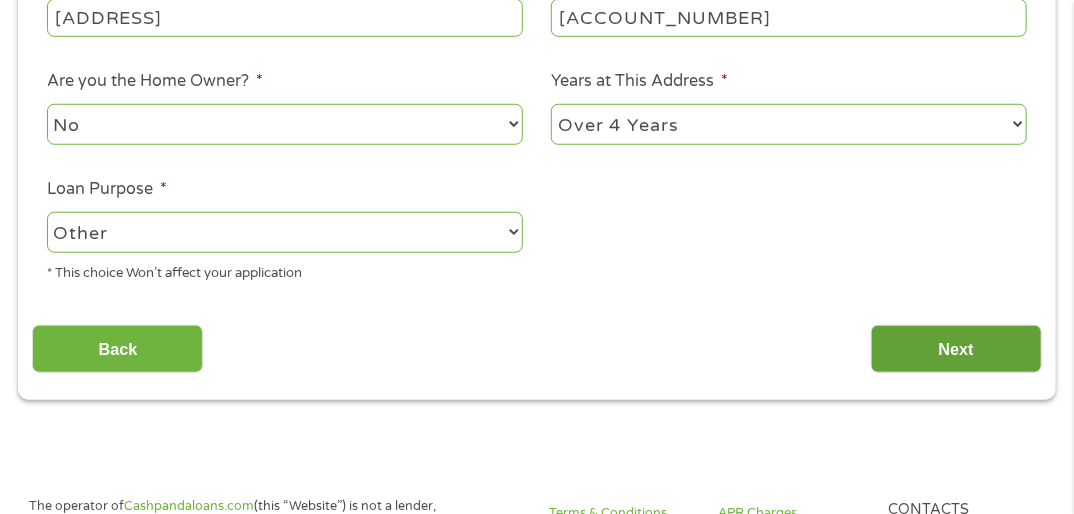 click on "Next" at bounding box center (956, 349) 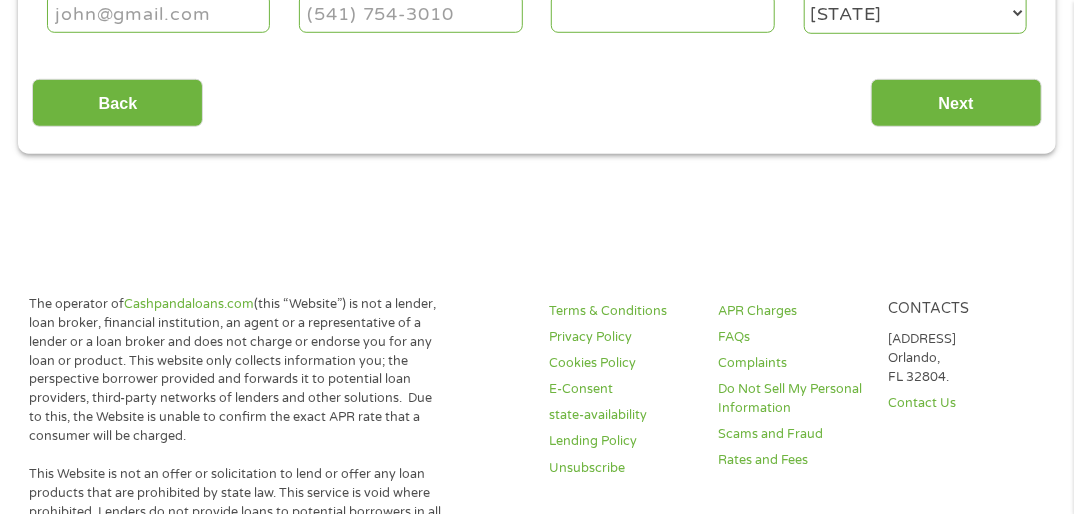 scroll, scrollTop: 9, scrollLeft: 0, axis: vertical 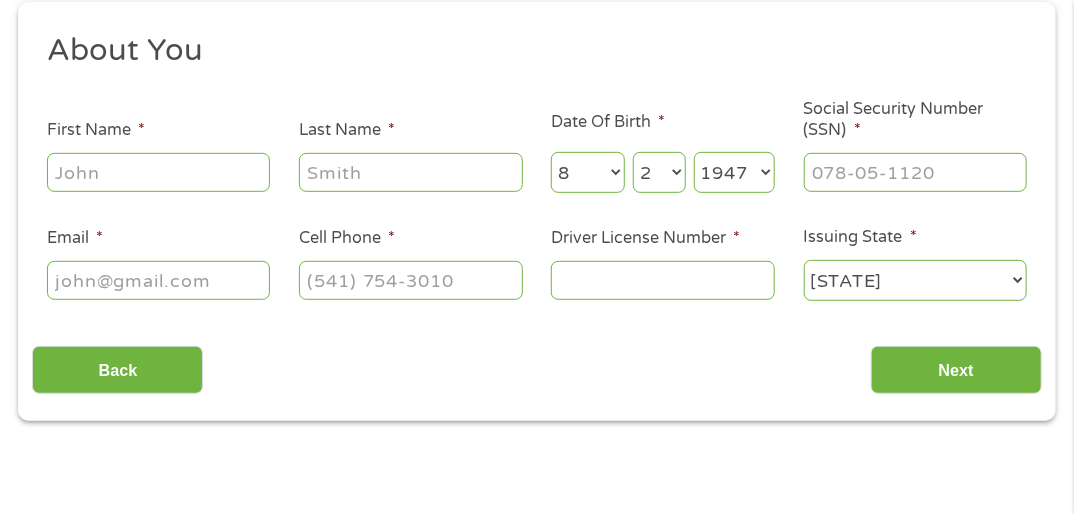 click on "First Name *" at bounding box center [159, 172] 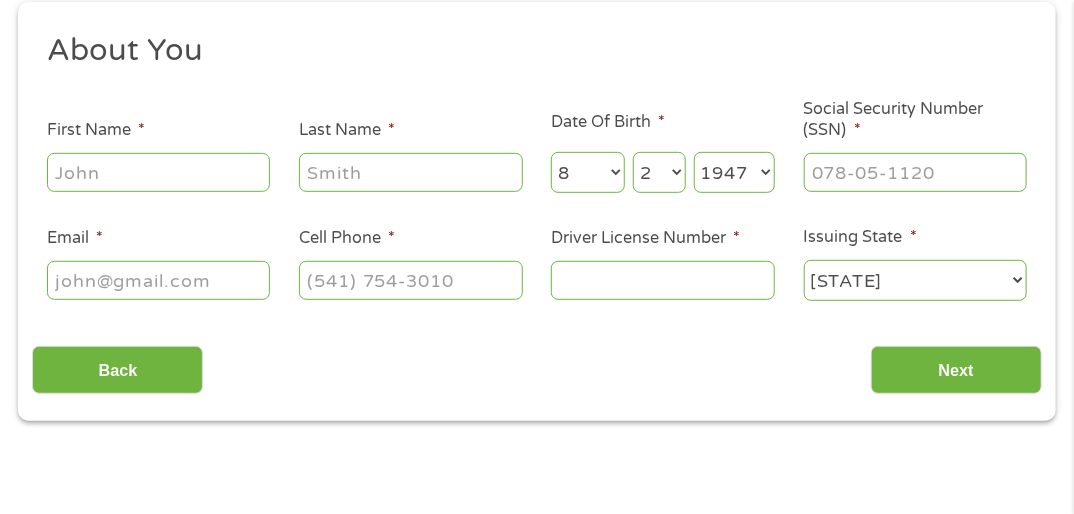 type on "[FIRST]" 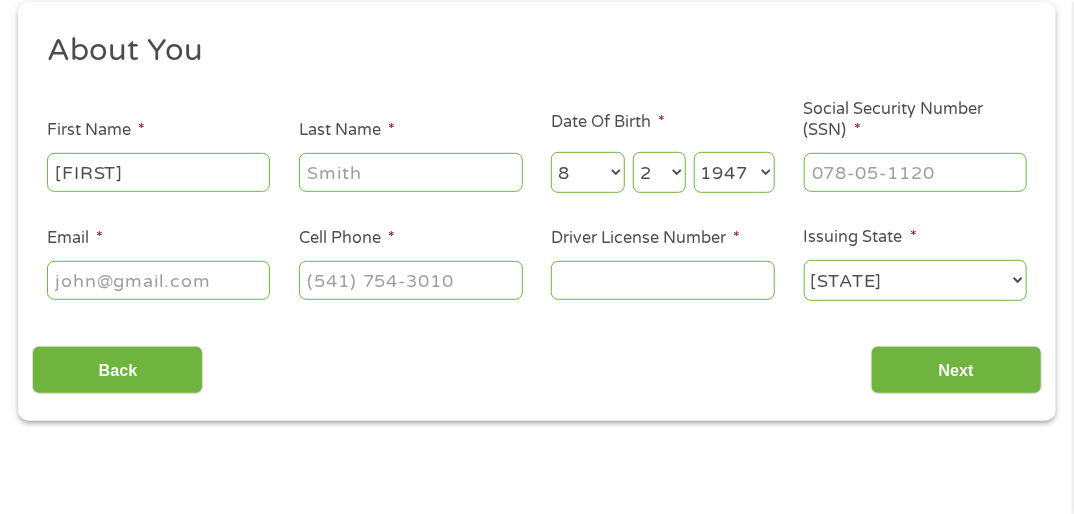 type on "[LAST]" 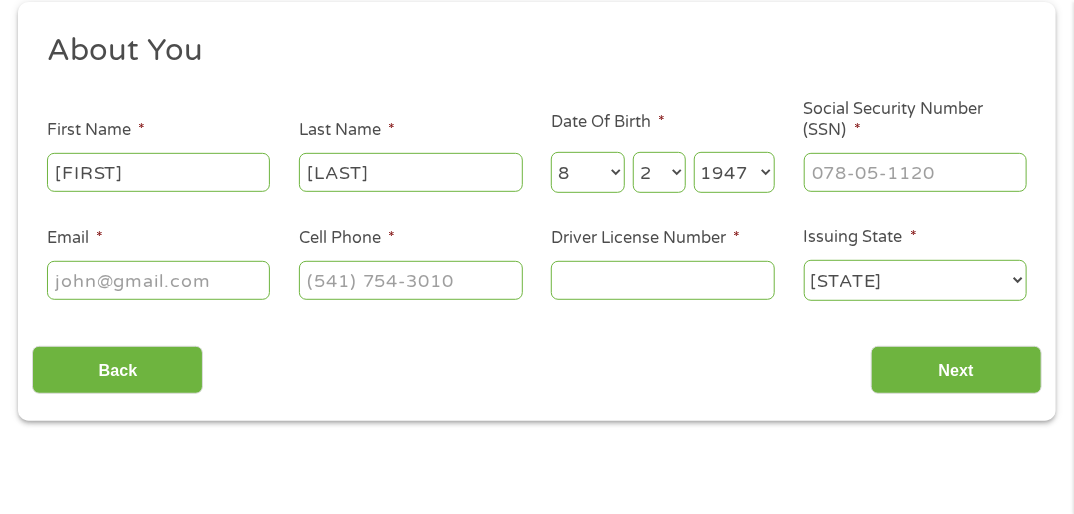 select on "30" 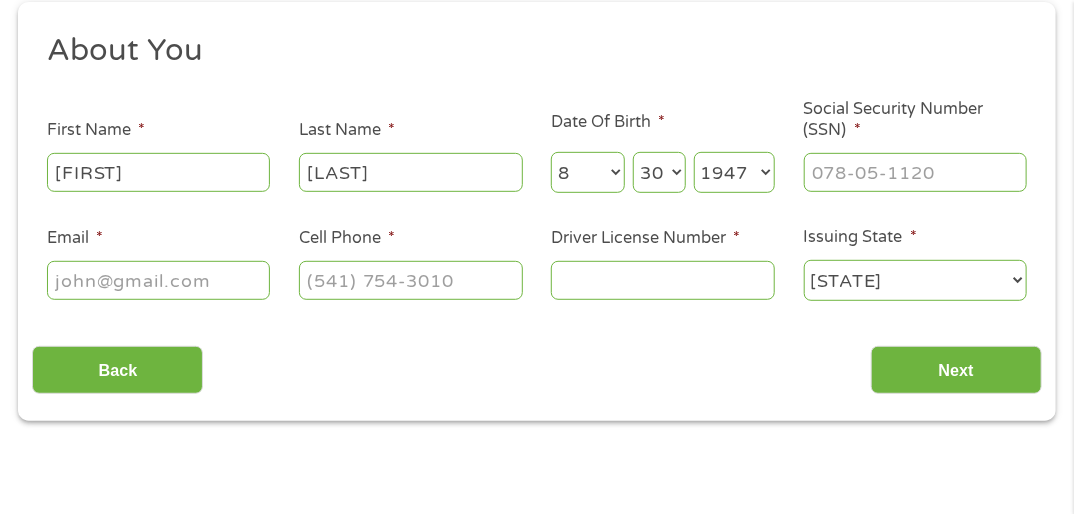 type on "[USERNAME]@[DOMAIN].com" 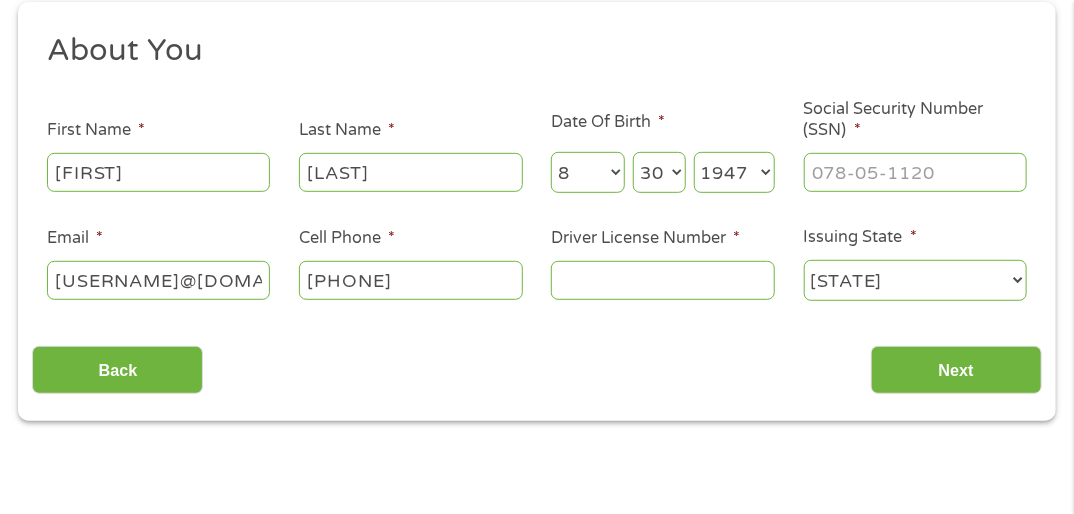 type on "[PHONE]" 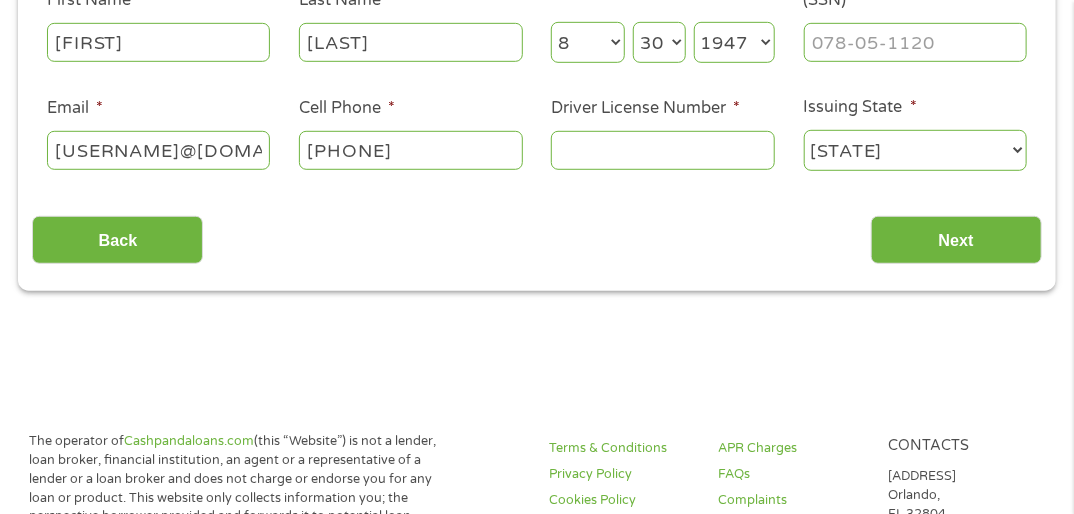 scroll, scrollTop: 409, scrollLeft: 0, axis: vertical 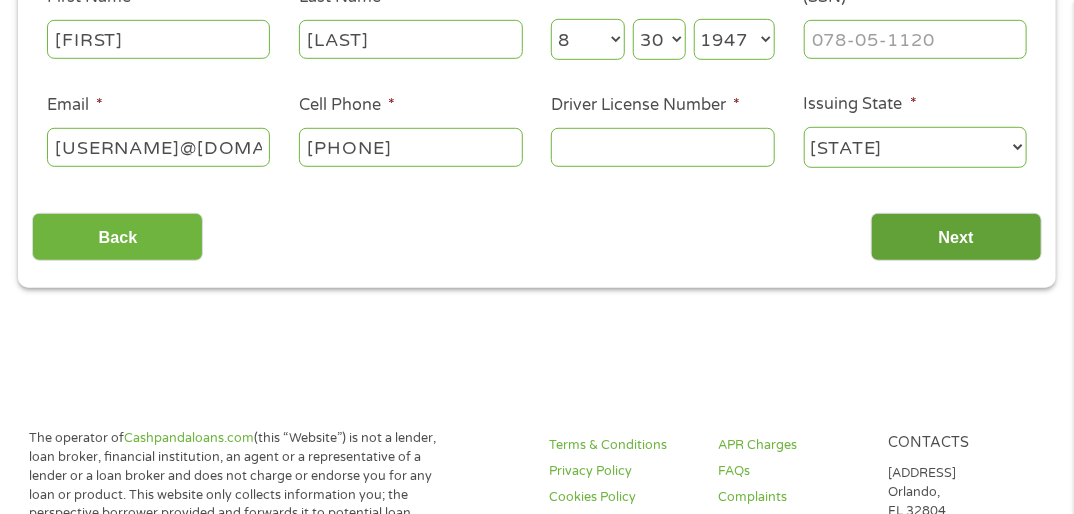 click on "Next" at bounding box center (956, 237) 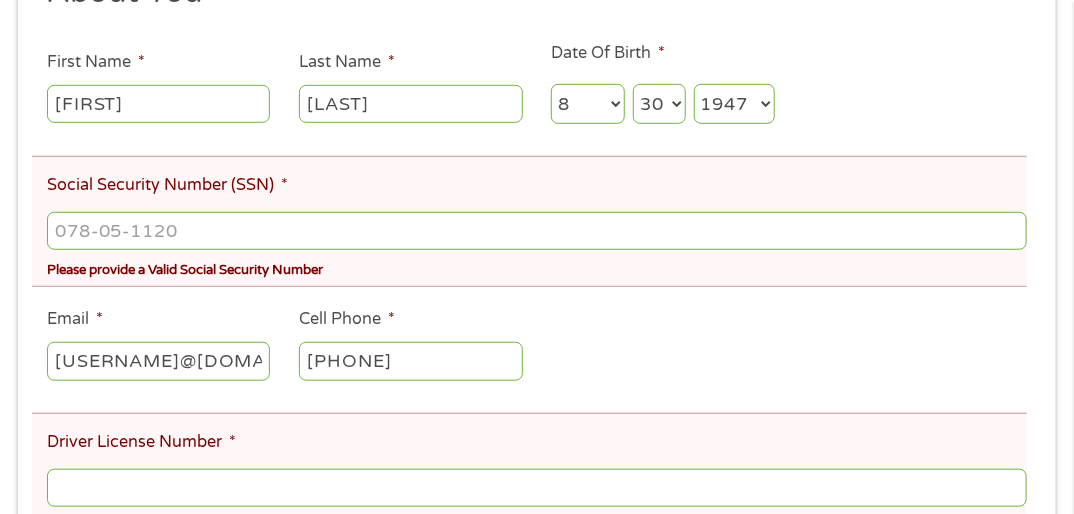 scroll, scrollTop: 9, scrollLeft: 0, axis: vertical 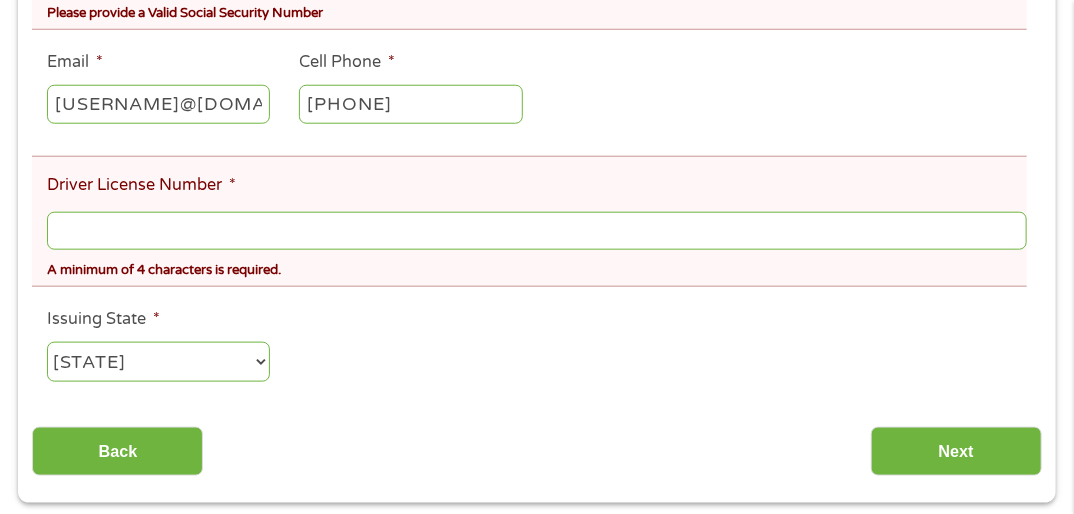 click on "Driver License Number *" at bounding box center (537, 231) 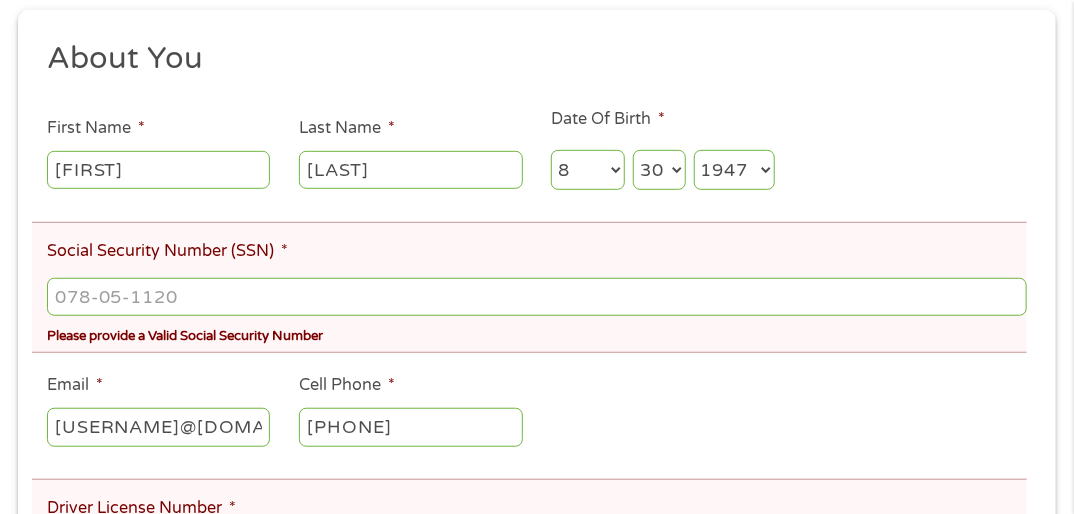 scroll, scrollTop: 400, scrollLeft: 0, axis: vertical 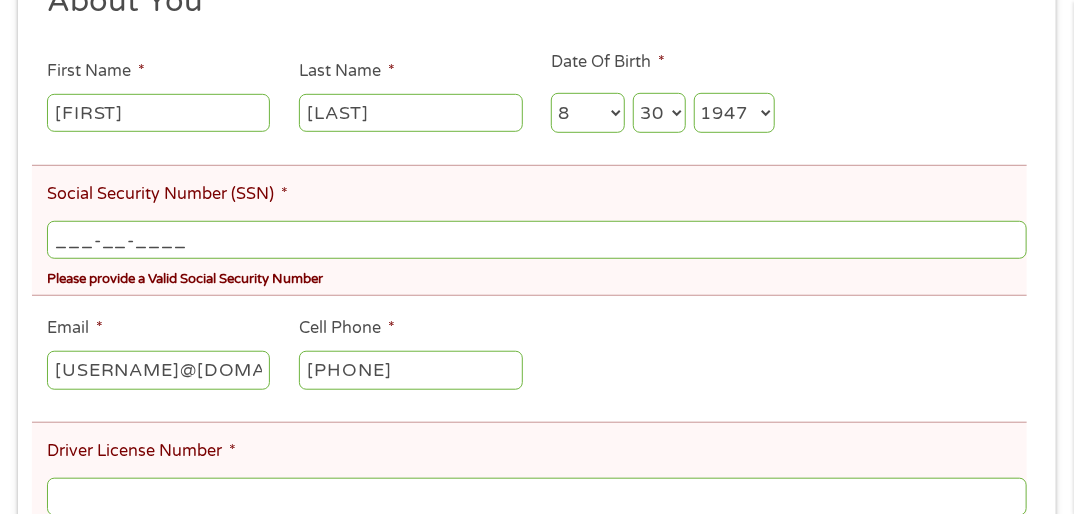 click on "___-__-____" at bounding box center [537, 240] 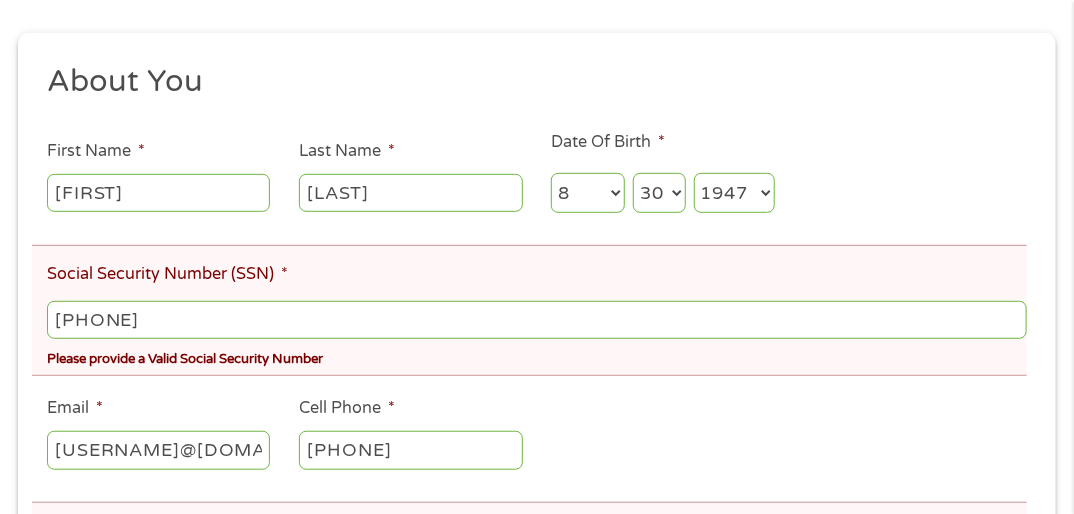 scroll, scrollTop: 266, scrollLeft: 0, axis: vertical 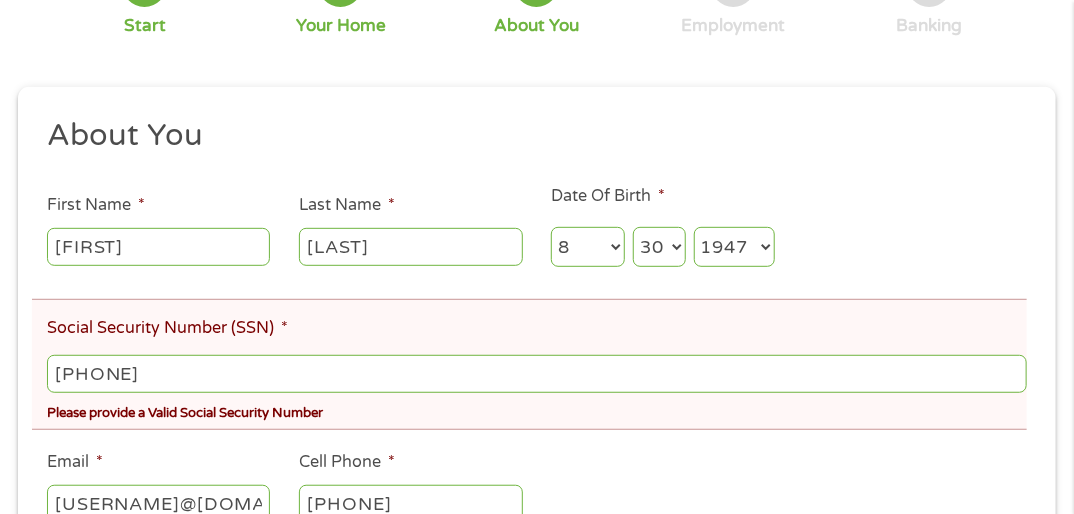 drag, startPoint x: 64, startPoint y: 372, endPoint x: 64, endPoint y: 409, distance: 37 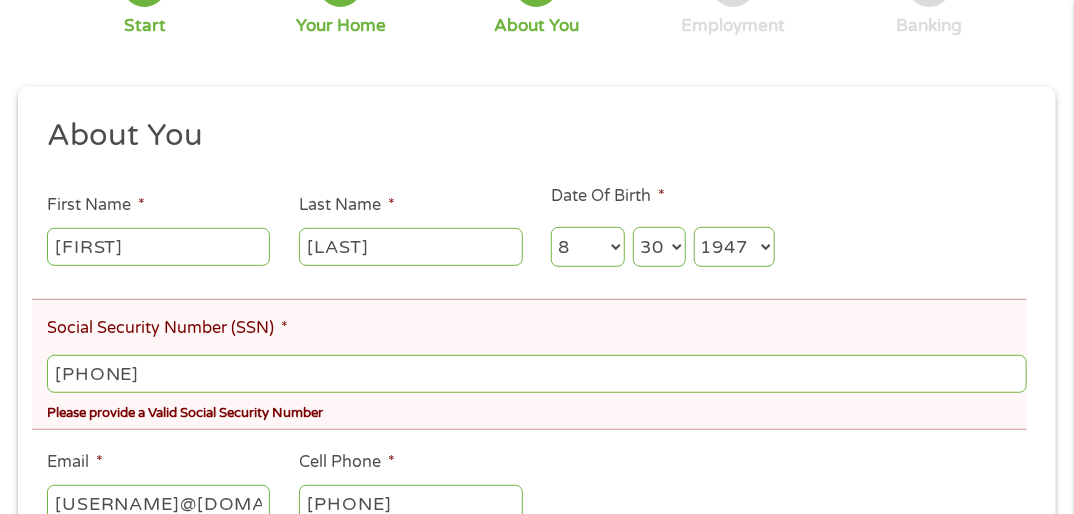 type on "[PHONE]" 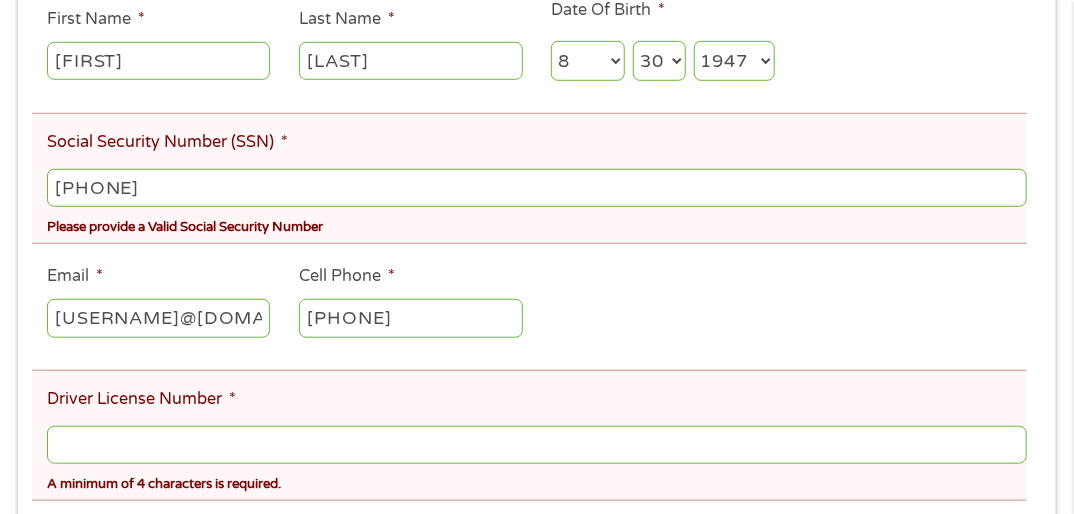 scroll, scrollTop: 533, scrollLeft: 0, axis: vertical 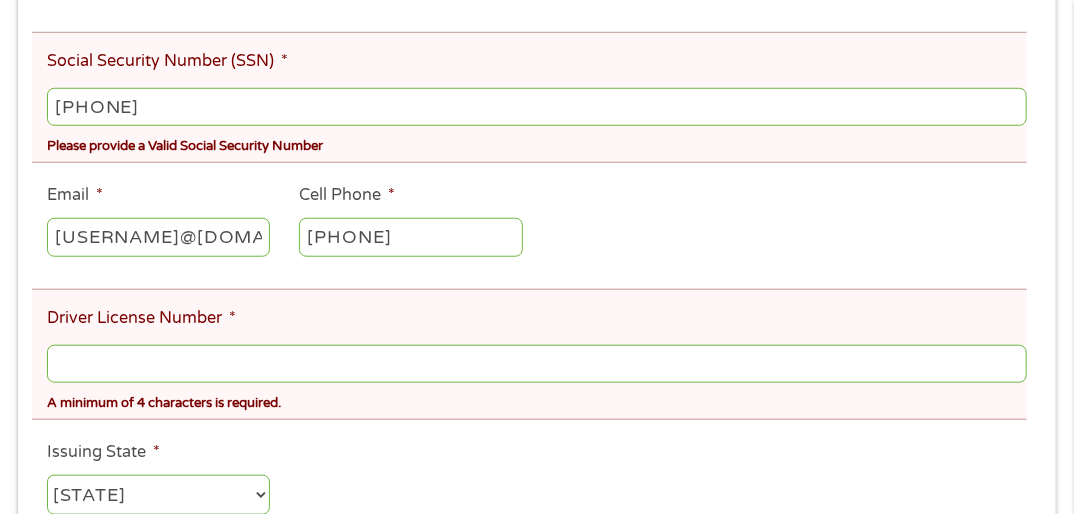 click on "Driver License Number *" at bounding box center (537, 364) 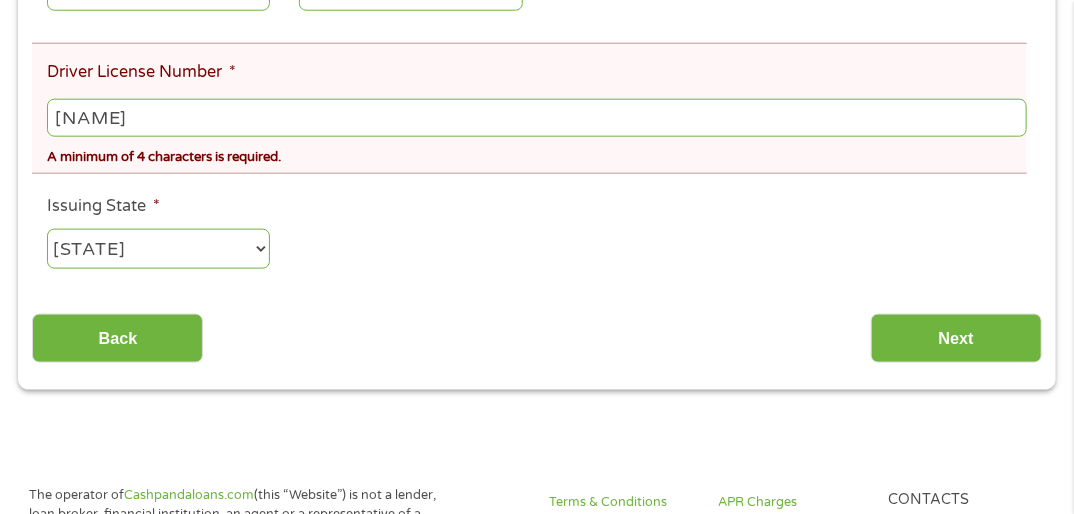 scroll, scrollTop: 800, scrollLeft: 0, axis: vertical 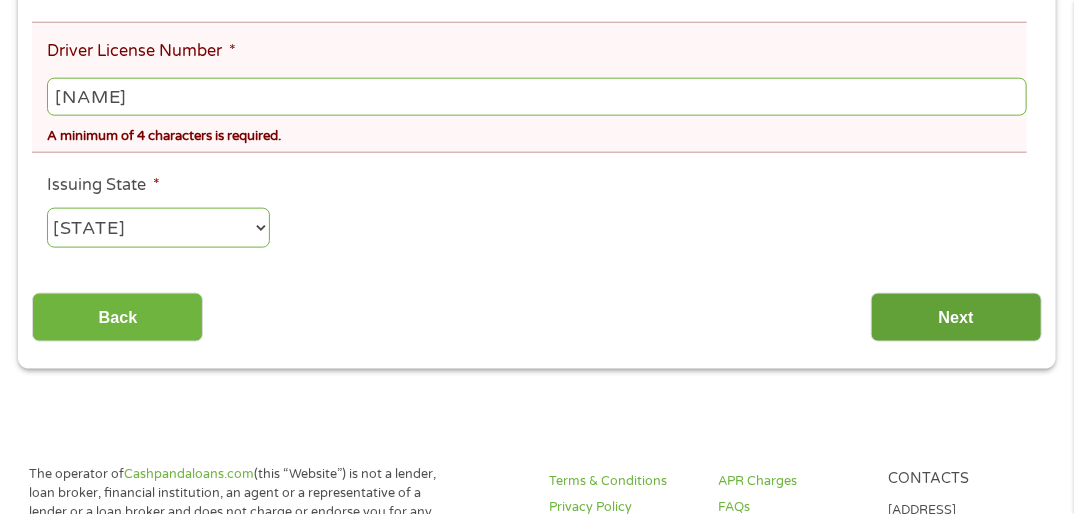 type on "[NAME]" 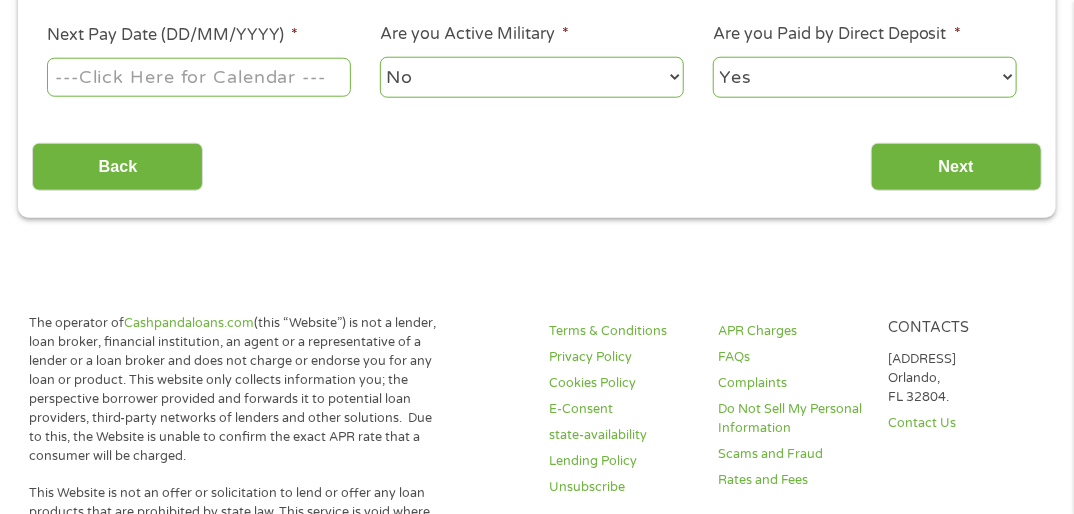 scroll, scrollTop: 8, scrollLeft: 8, axis: both 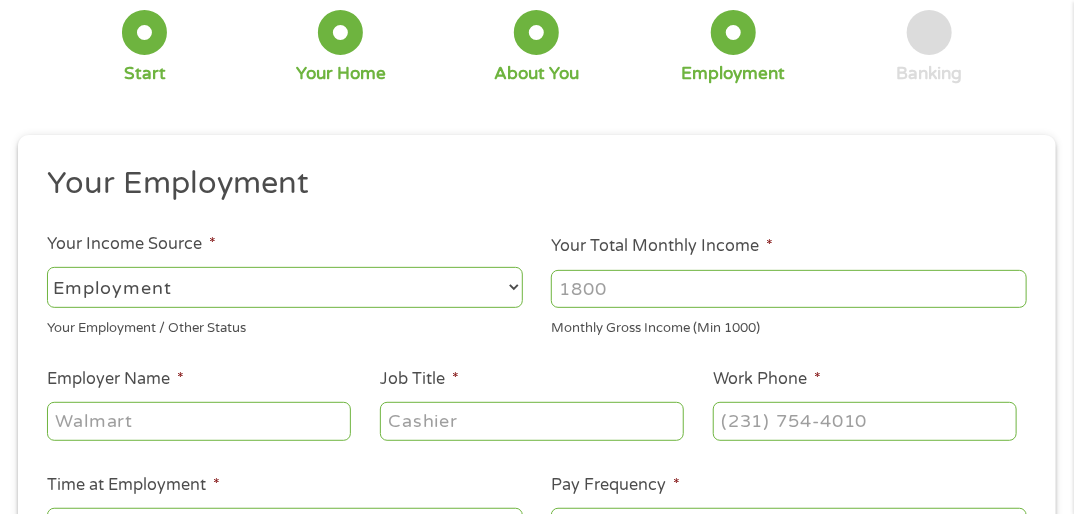 click on "--- Choose one --- Employment Self Employed Benefits" at bounding box center [285, 287] 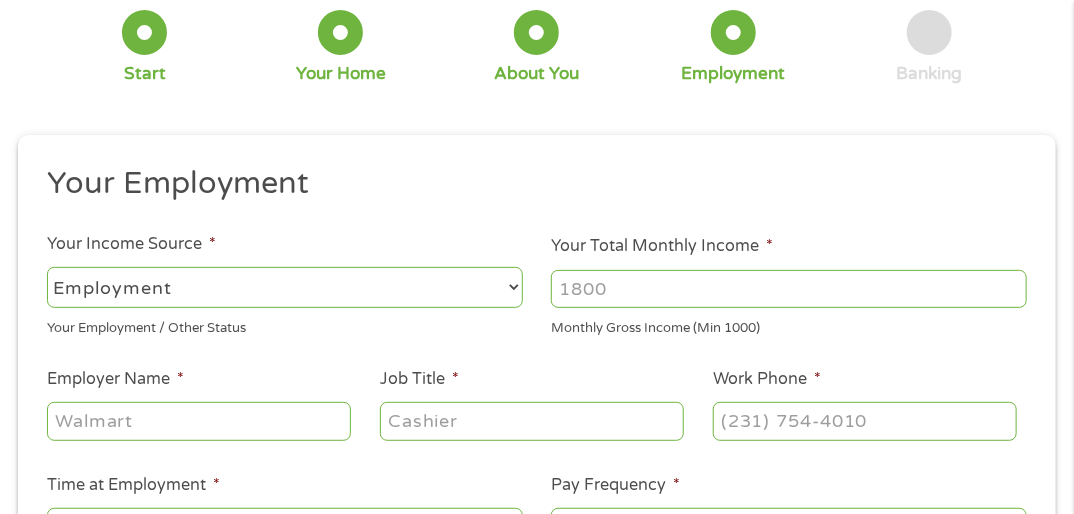 select on "benefits" 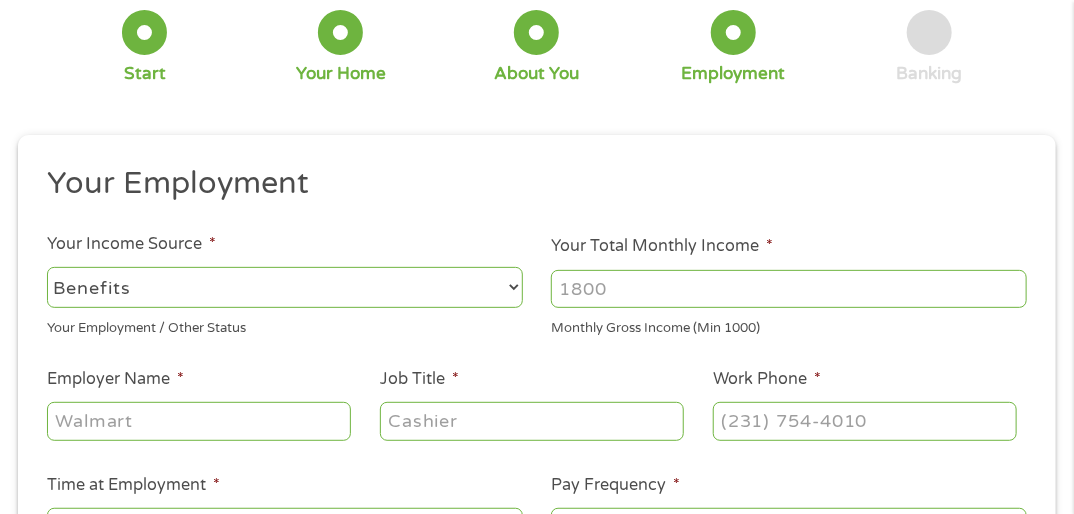 click on "--- Choose one --- Employment Self Employed Benefits" at bounding box center (285, 287) 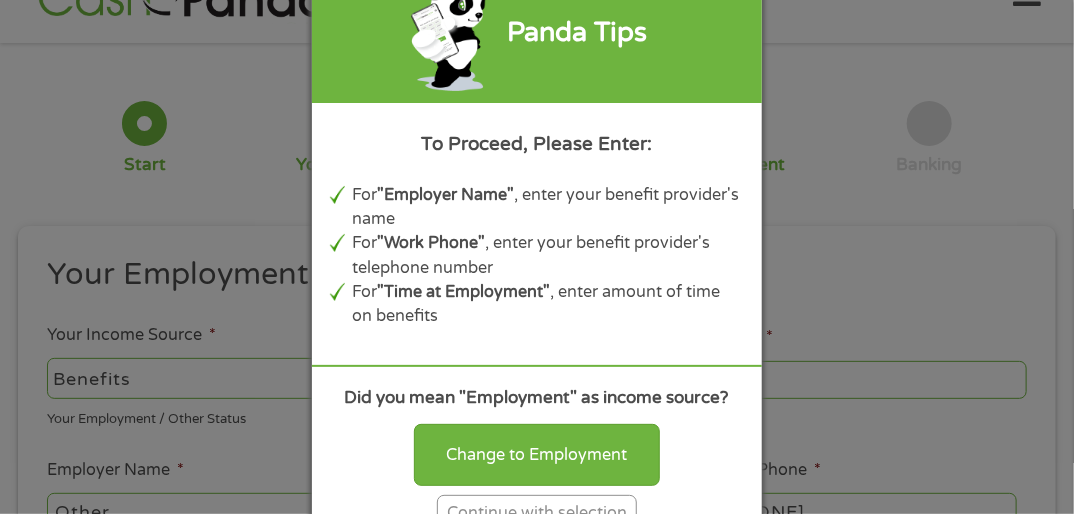 scroll, scrollTop: 0, scrollLeft: 0, axis: both 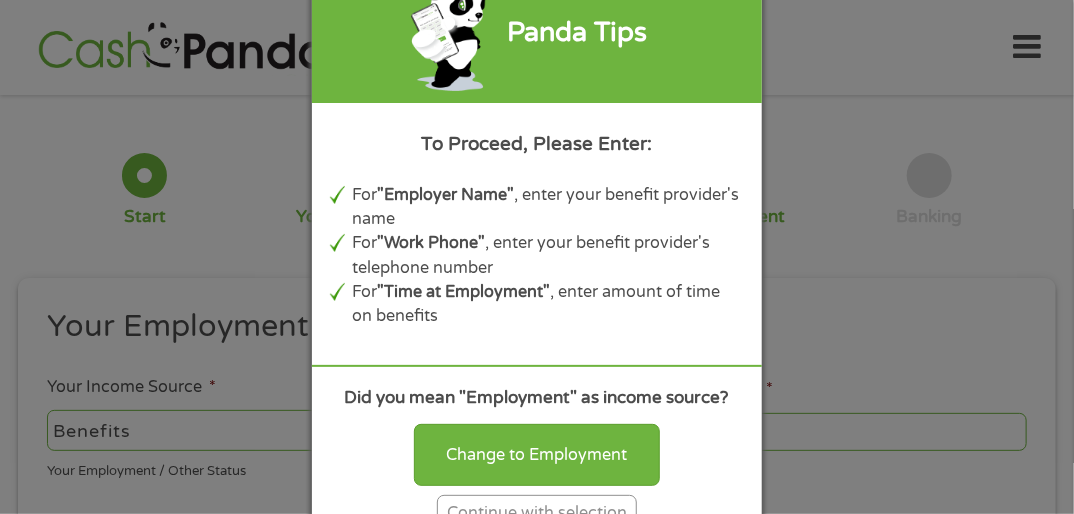 click on "Panda Tips To Proceed, Please Enter: For  "Employer Name" , enter your benefit provider's name For  "Work Phone" , enter your benefit provider's telephone number For  "Time at Employment" , enter amount of time on benefits Did you mean "Employment" as income source? Change to Employment Continue with selection" at bounding box center [537, 257] 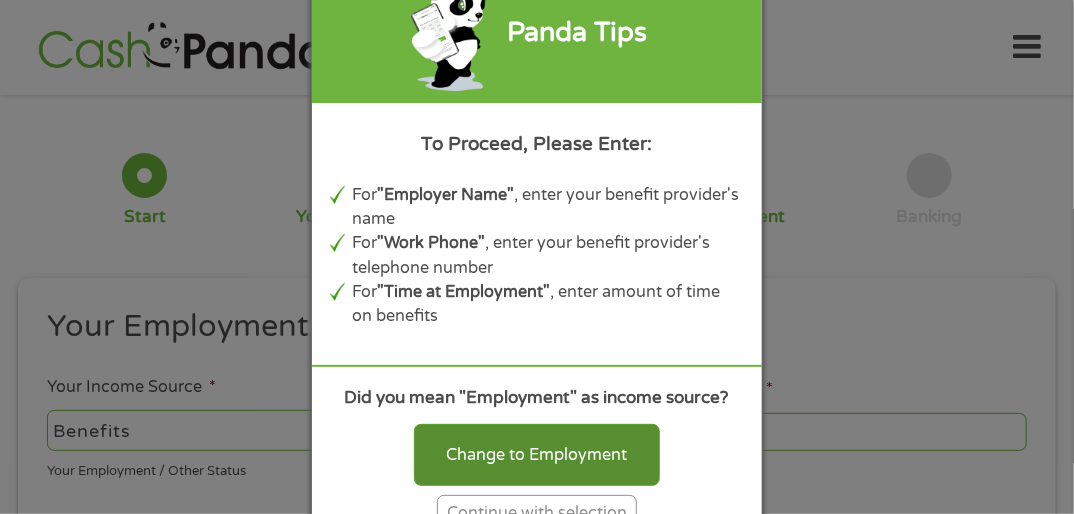 click on "Change to Employment" at bounding box center [537, 455] 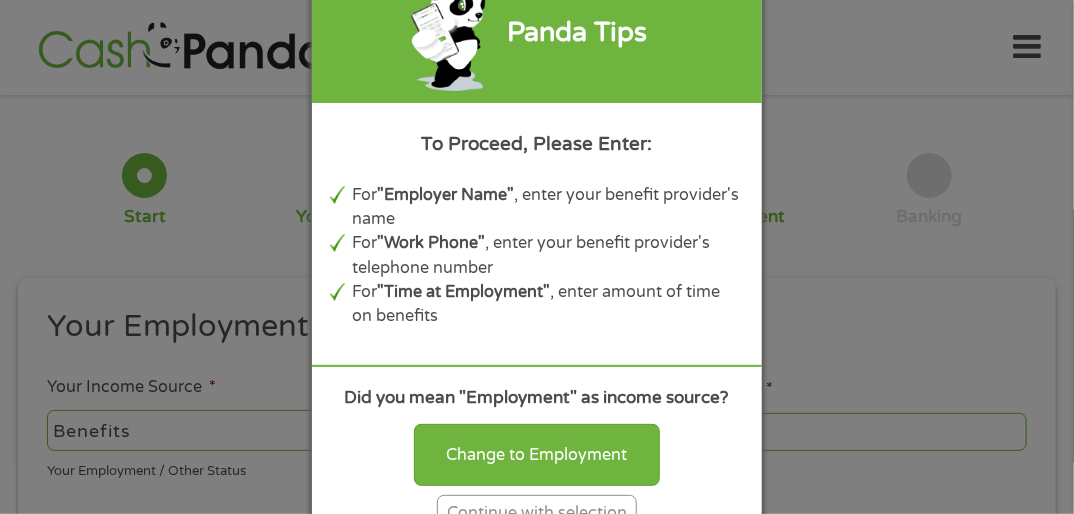 select on "fullTime" 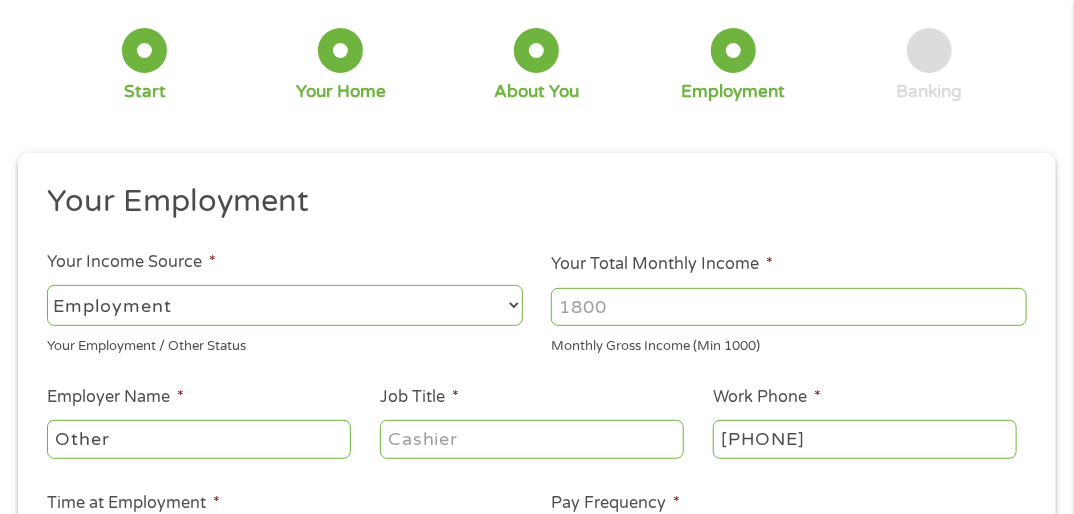scroll, scrollTop: 133, scrollLeft: 0, axis: vertical 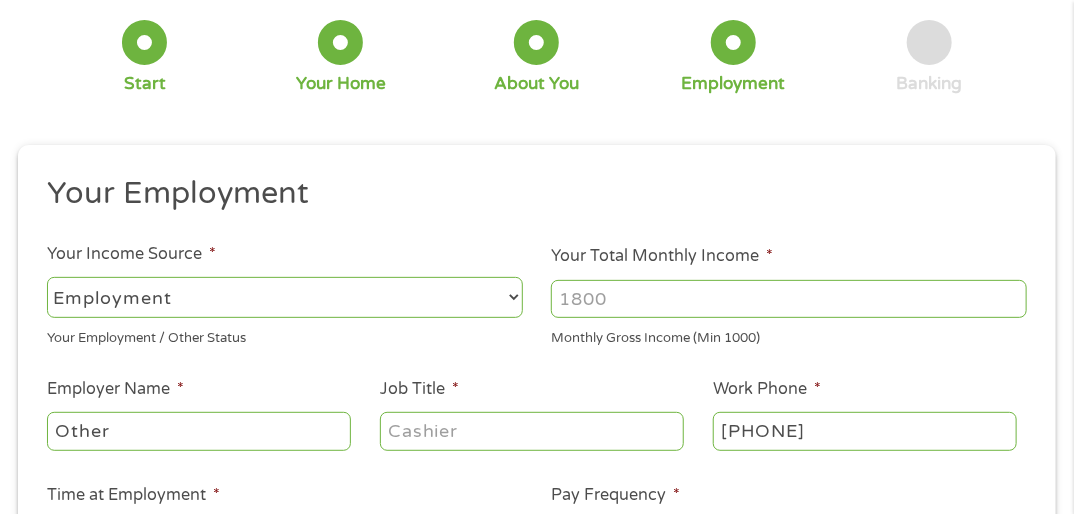 click on "Your Total Monthly Income *" at bounding box center [789, 299] 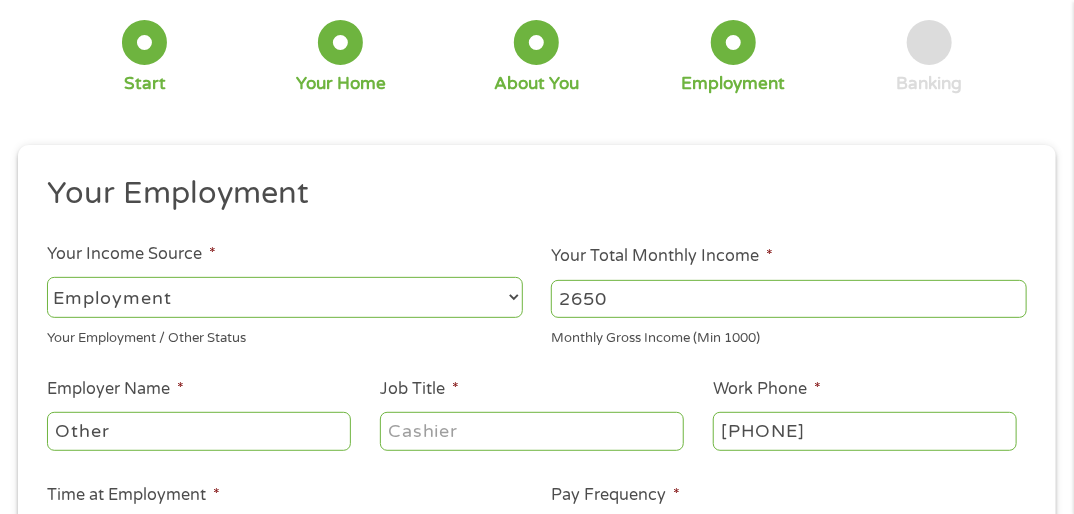 type on "2650" 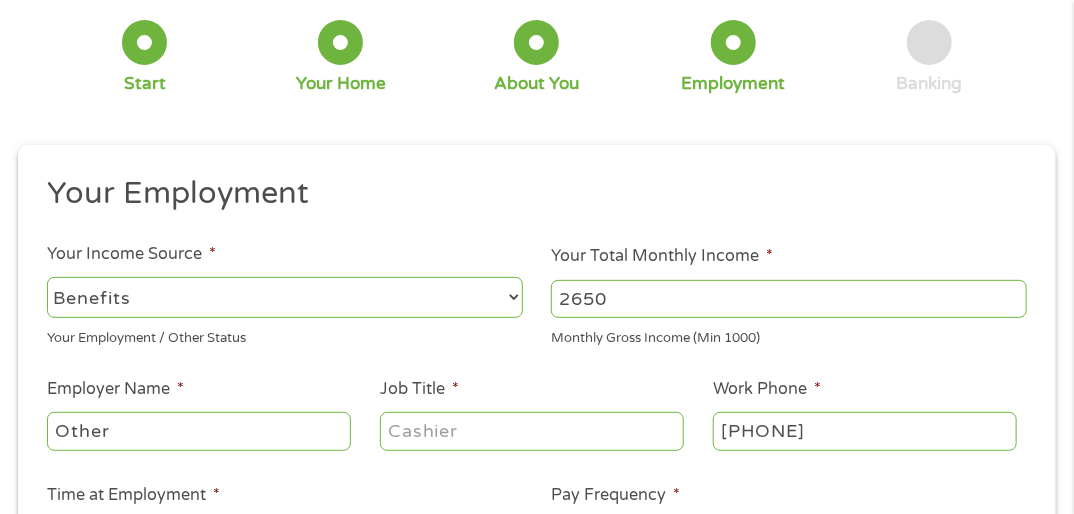 click on "--- Choose one --- Employment Self Employed Benefits" at bounding box center (285, 297) 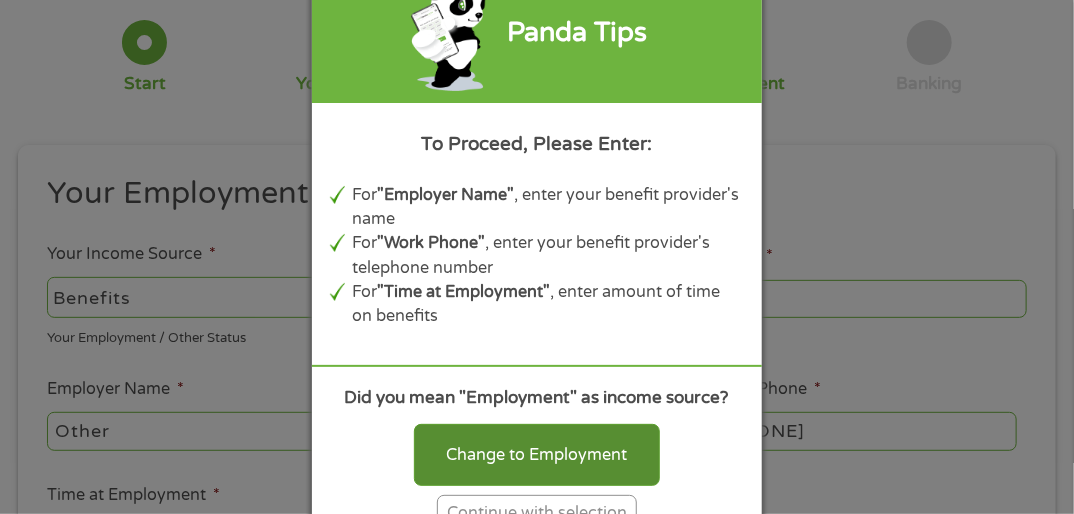 click on "Change to Employment" at bounding box center [537, 455] 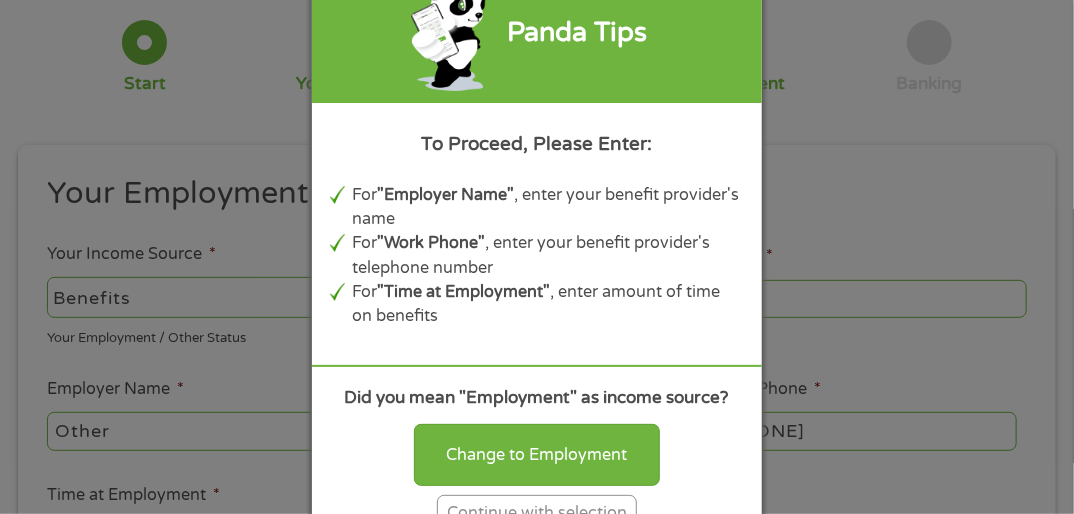 select on "fullTime" 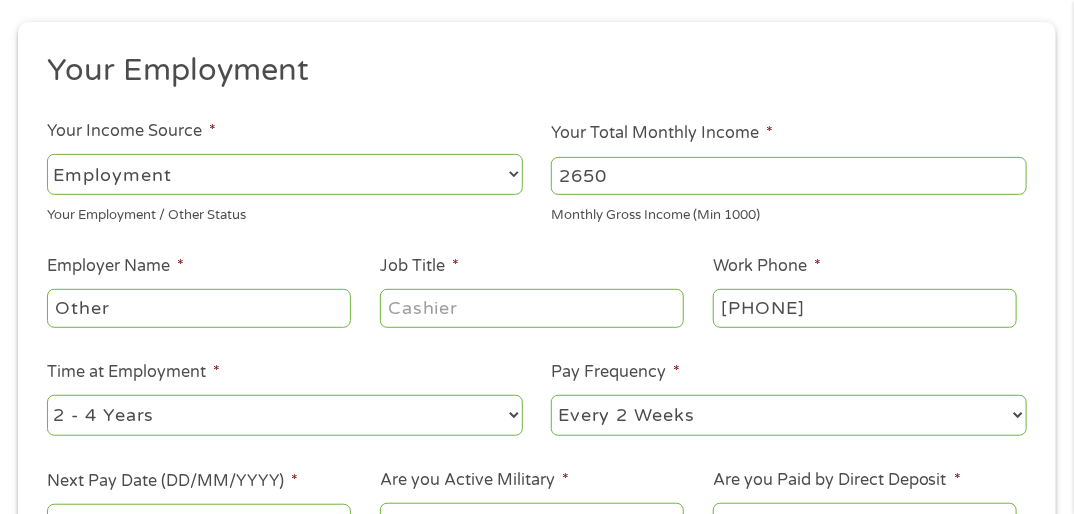 scroll, scrollTop: 266, scrollLeft: 0, axis: vertical 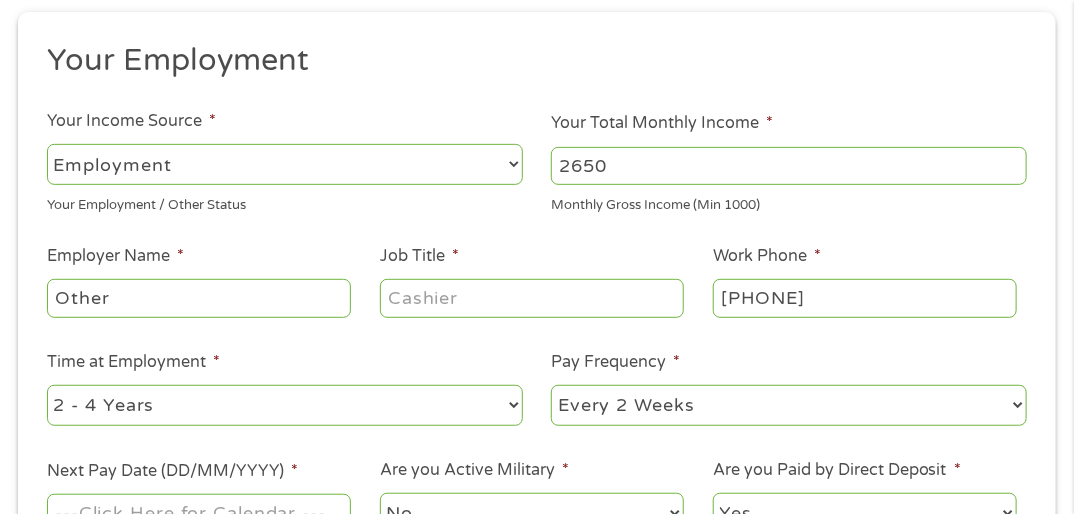 click on "Other" at bounding box center [199, 298] 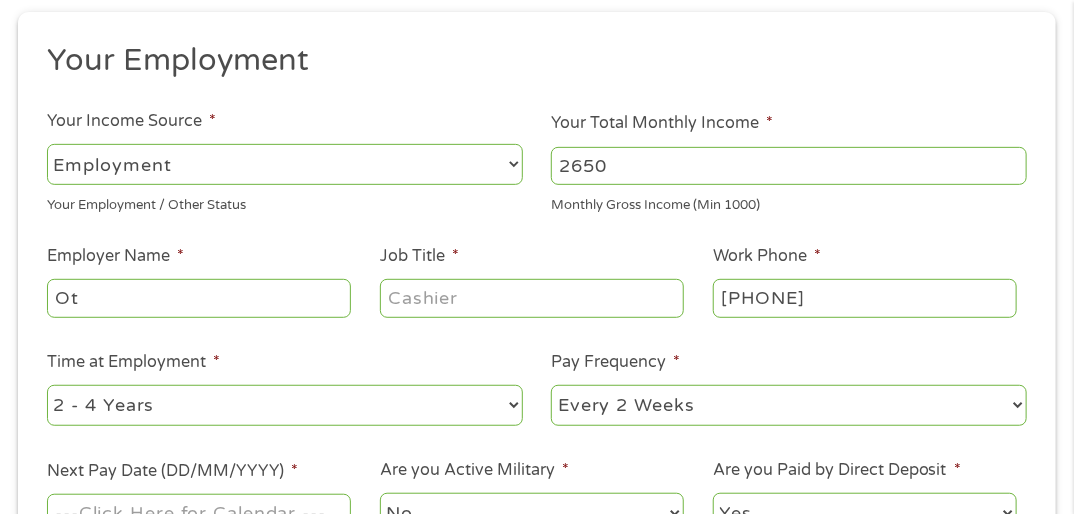 type on "O" 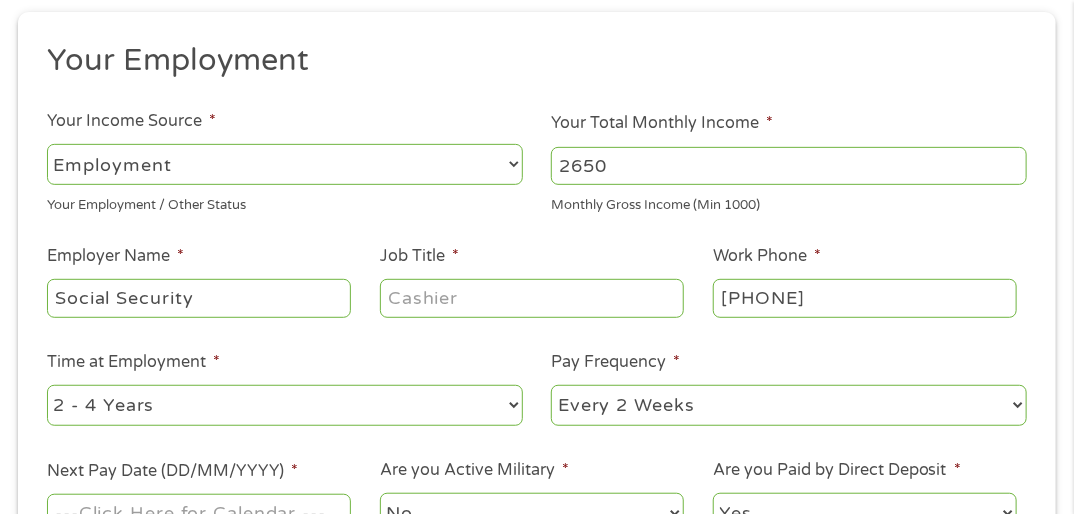 type on "Social Security" 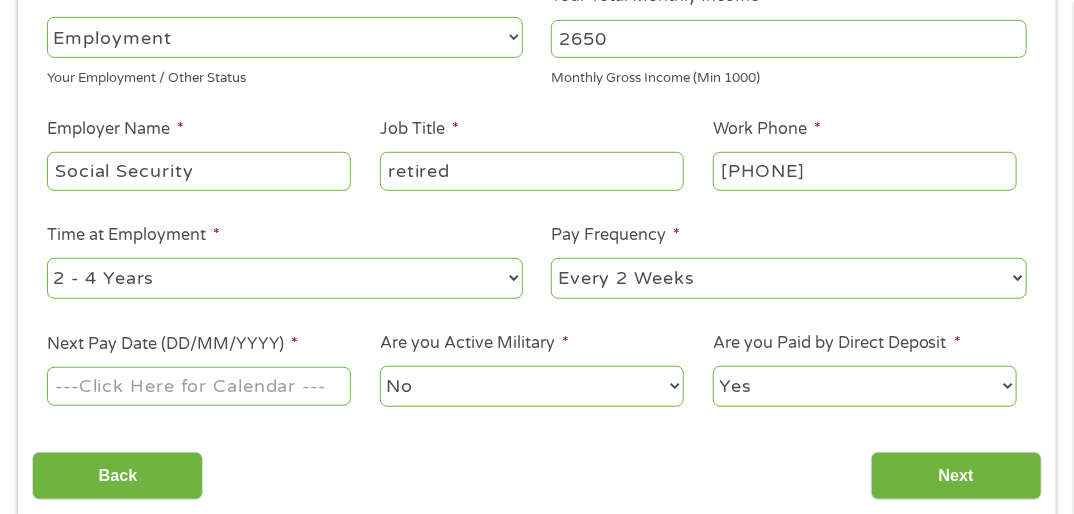 scroll, scrollTop: 400, scrollLeft: 0, axis: vertical 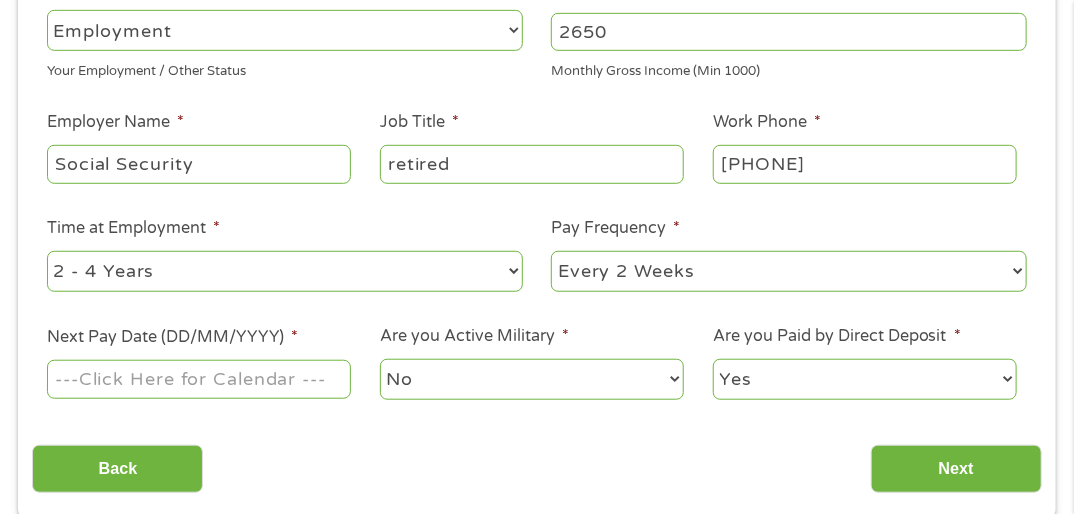 type on "retired" 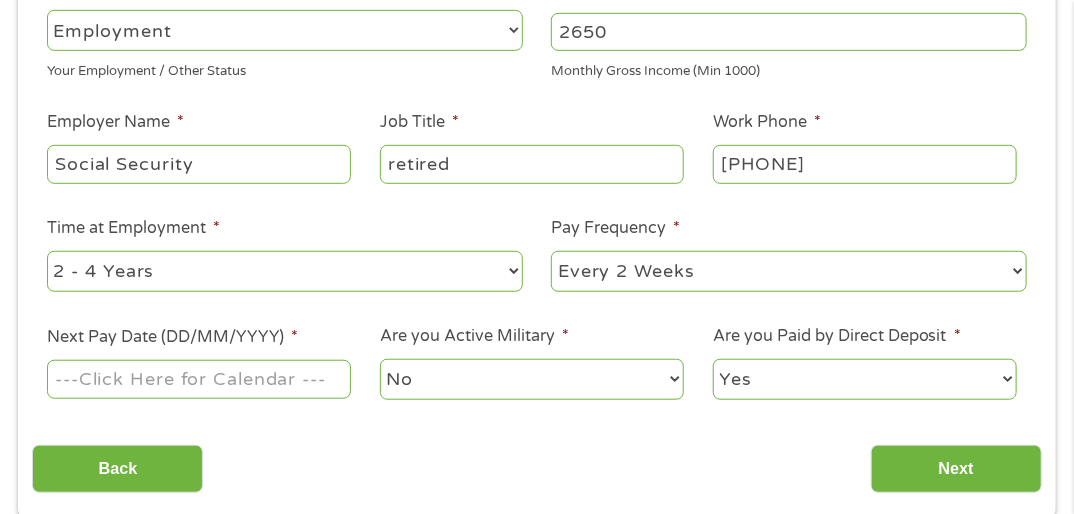 click on "--- Choose one --- Every 2 Weeks Every Week Monthly Semi-Monthly" at bounding box center (789, 271) 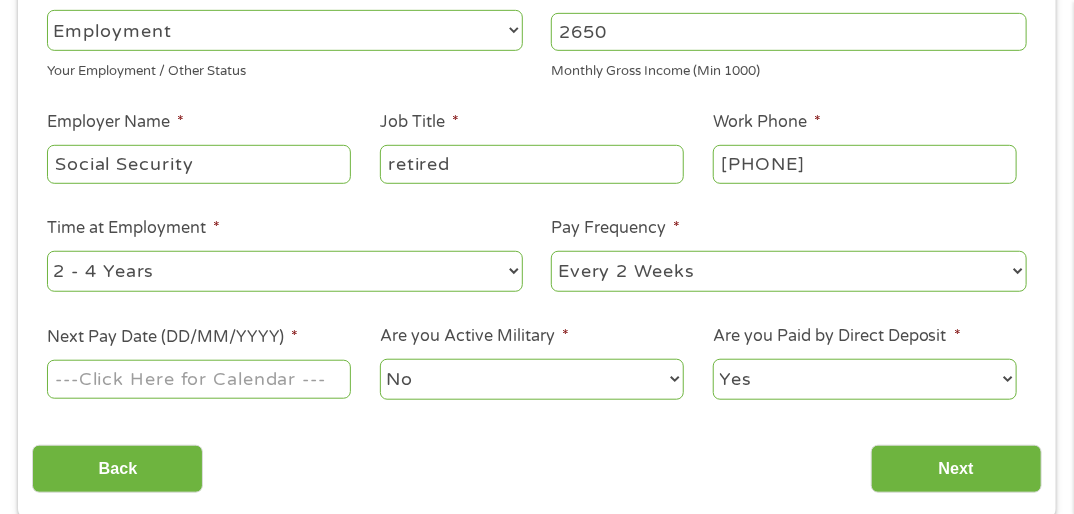 select on "monthly" 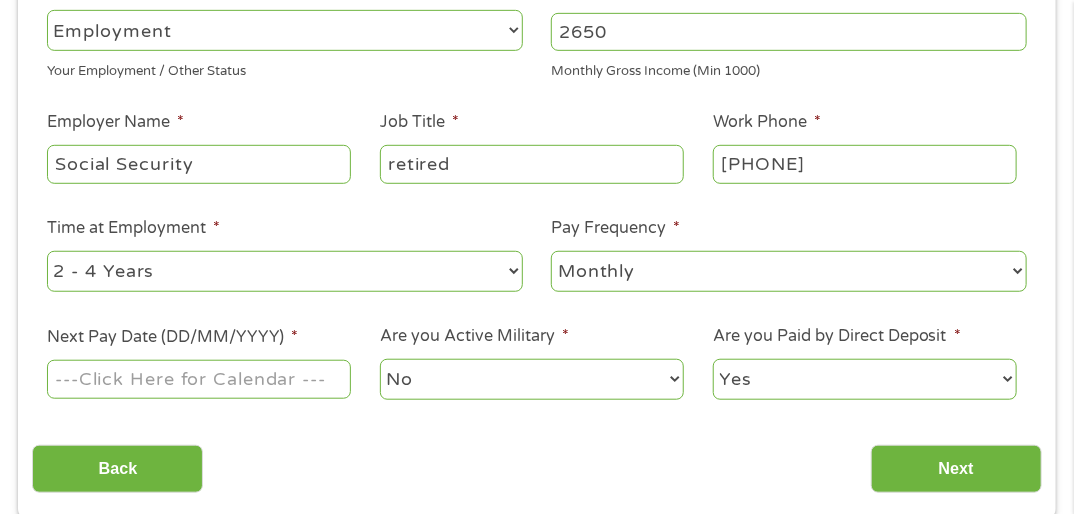 click on "--- Choose one --- Every 2 Weeks Every Week Monthly Semi-Monthly" at bounding box center [789, 271] 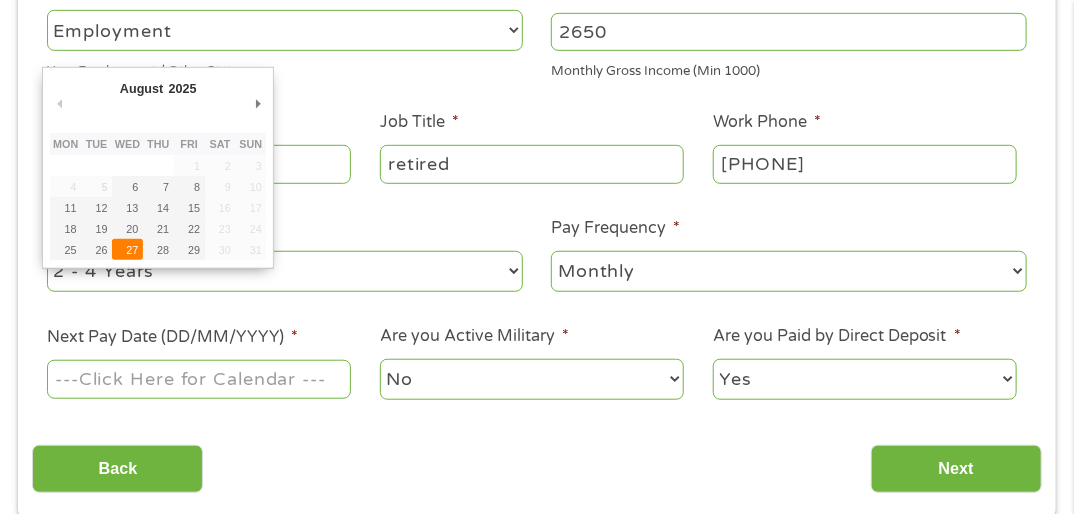 type on "[DATE]" 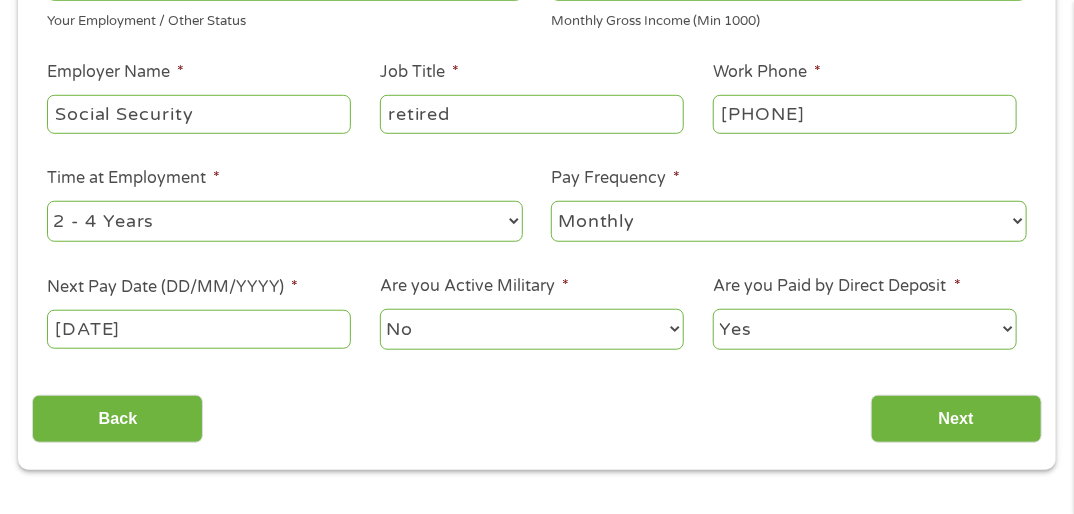 scroll, scrollTop: 533, scrollLeft: 0, axis: vertical 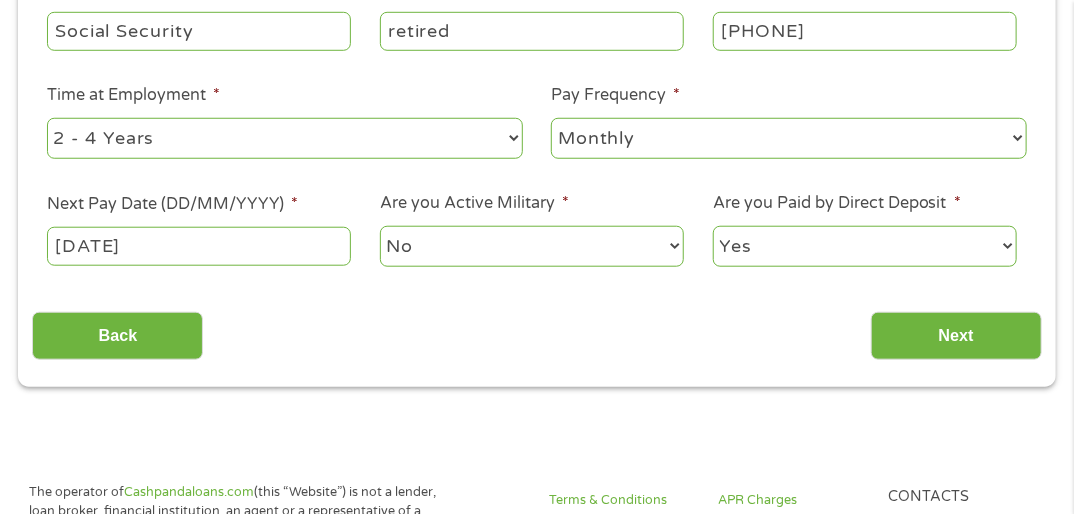 drag, startPoint x: 955, startPoint y: 332, endPoint x: 728, endPoint y: 396, distance: 235.84953 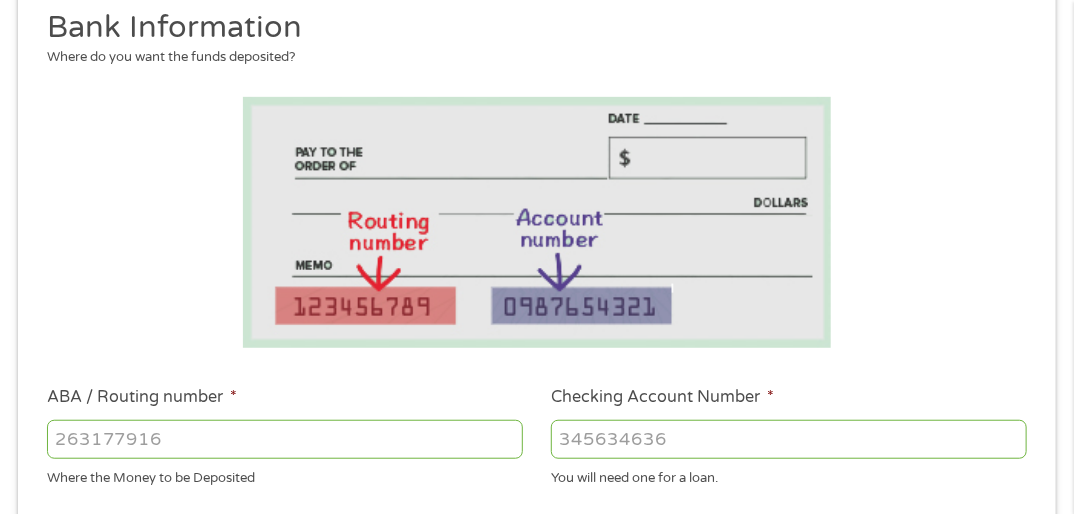 scroll, scrollTop: 8, scrollLeft: 8, axis: both 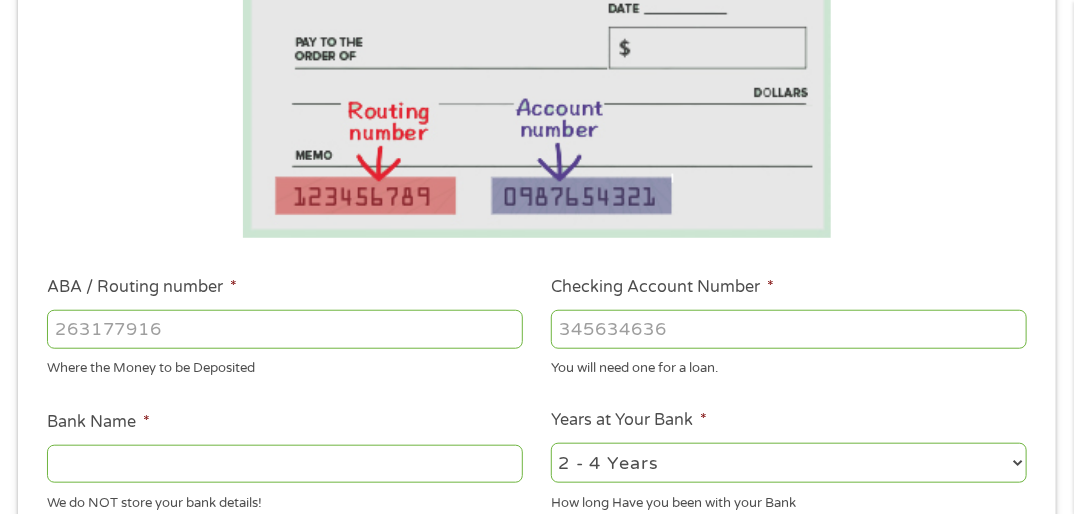 click on "ABA / Routing number *" at bounding box center [285, 329] 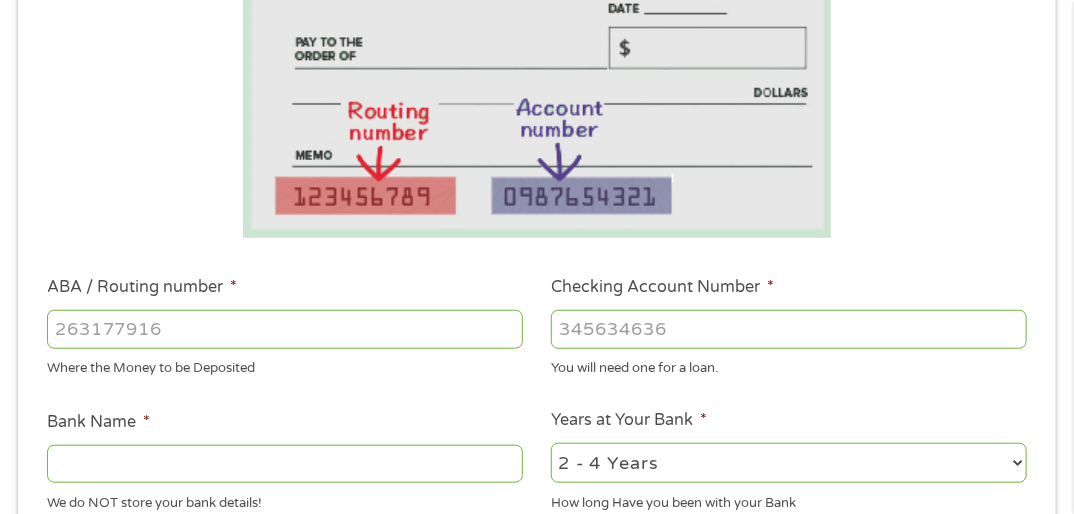 type on "[PHONE]" 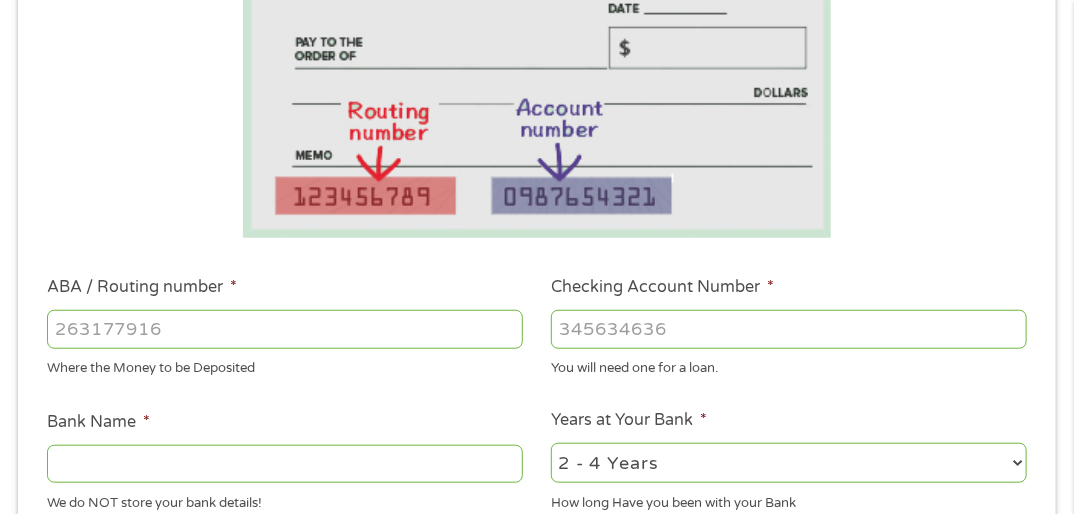 type on "WOODFOREST NATIONAL BANK" 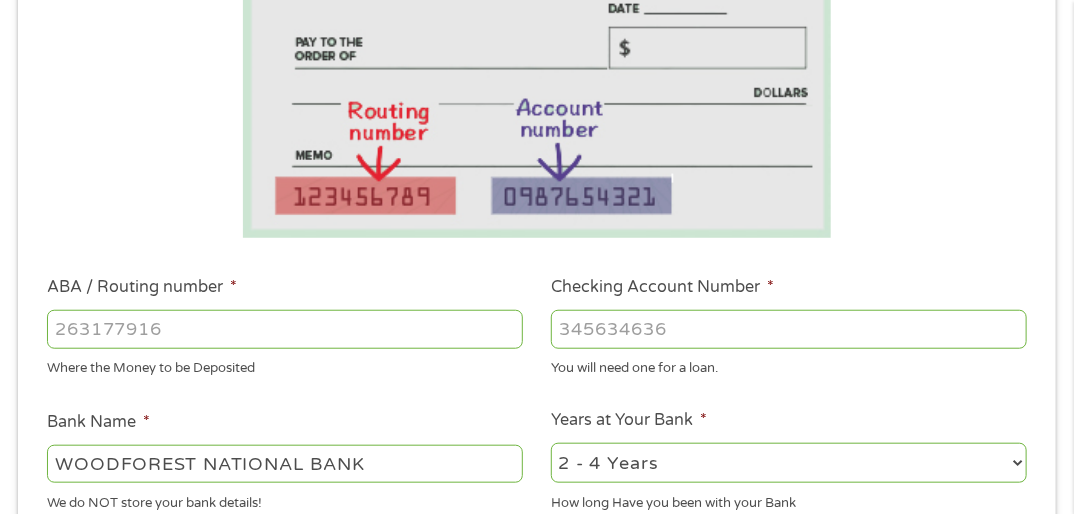 type on "[PHONE]" 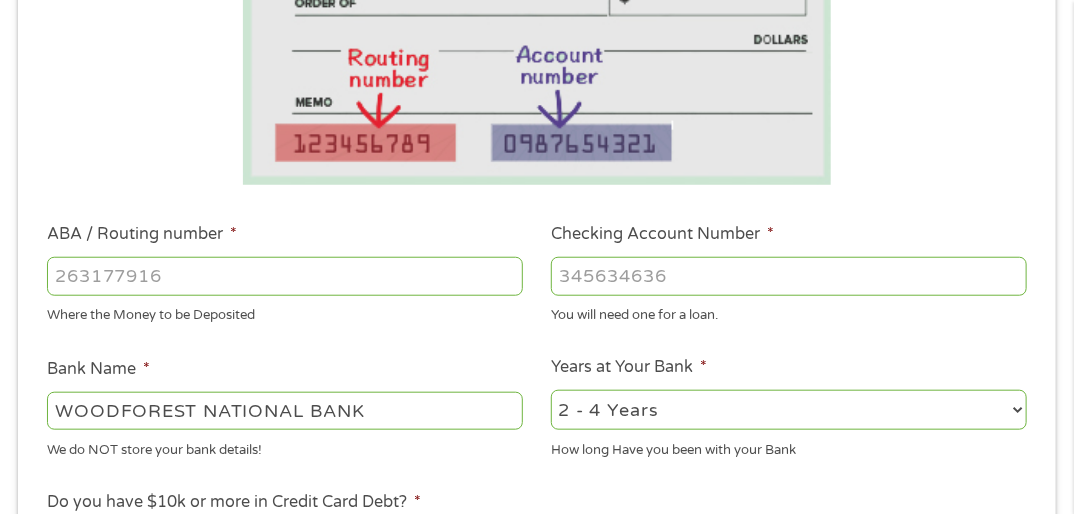 scroll, scrollTop: 543, scrollLeft: 0, axis: vertical 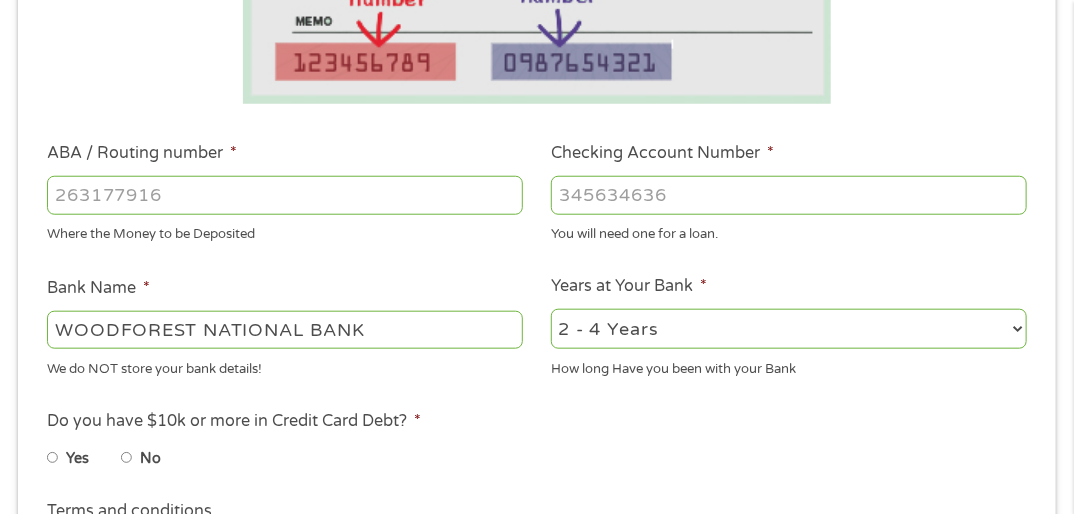 type on "[PHONE]" 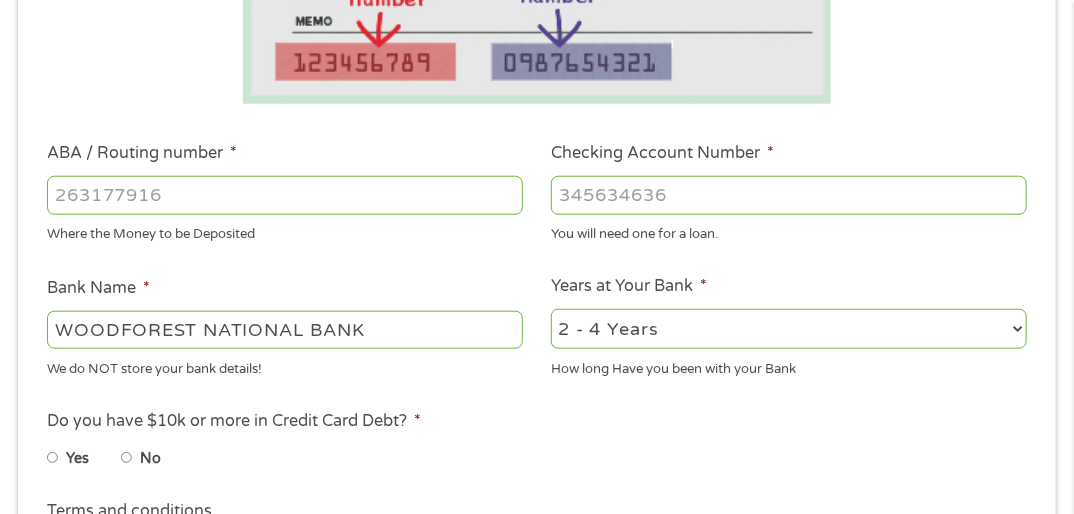 select on "60months" 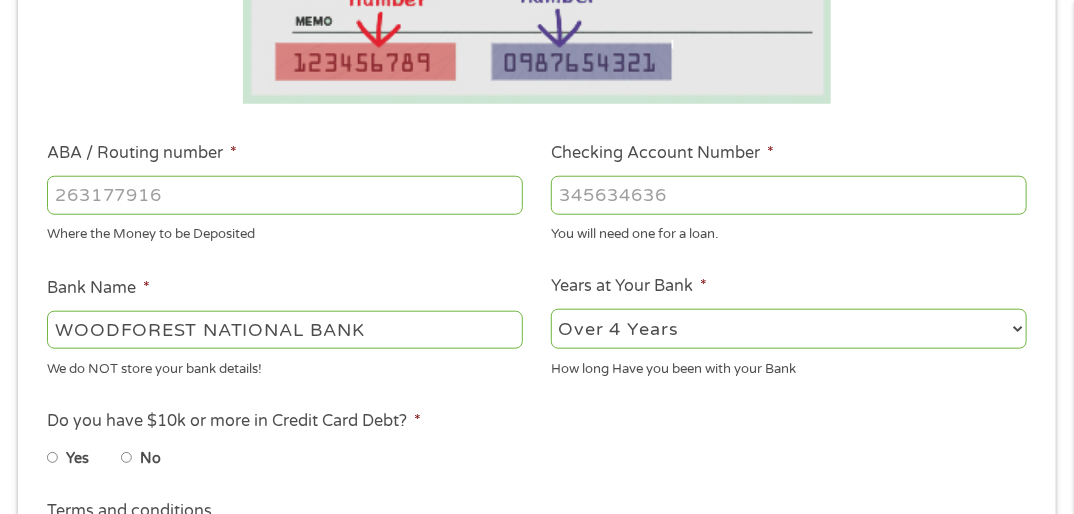 click on "2 - 4 Years 6 - 12 Months 1 - 2 Years Over 4 Years" at bounding box center (789, 329) 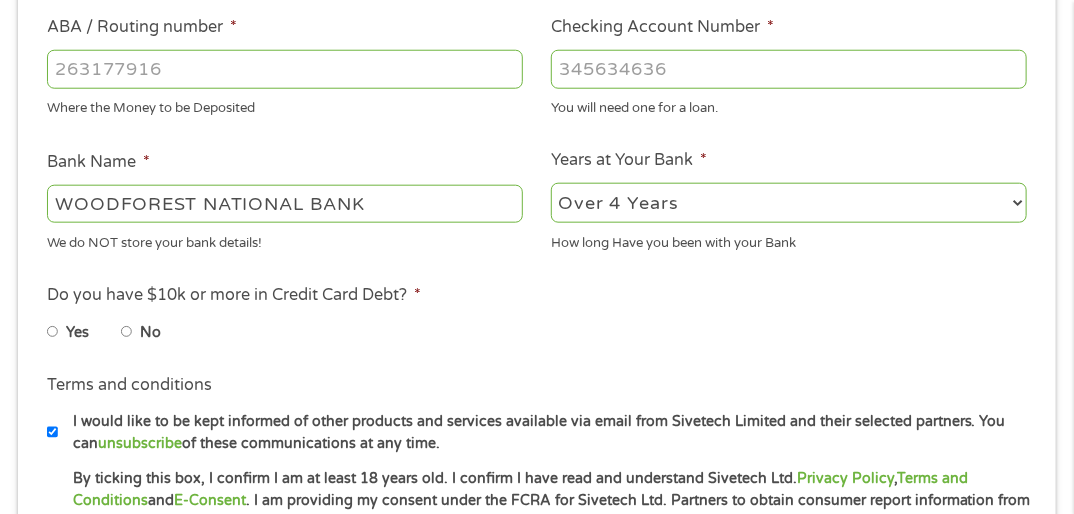 scroll, scrollTop: 676, scrollLeft: 0, axis: vertical 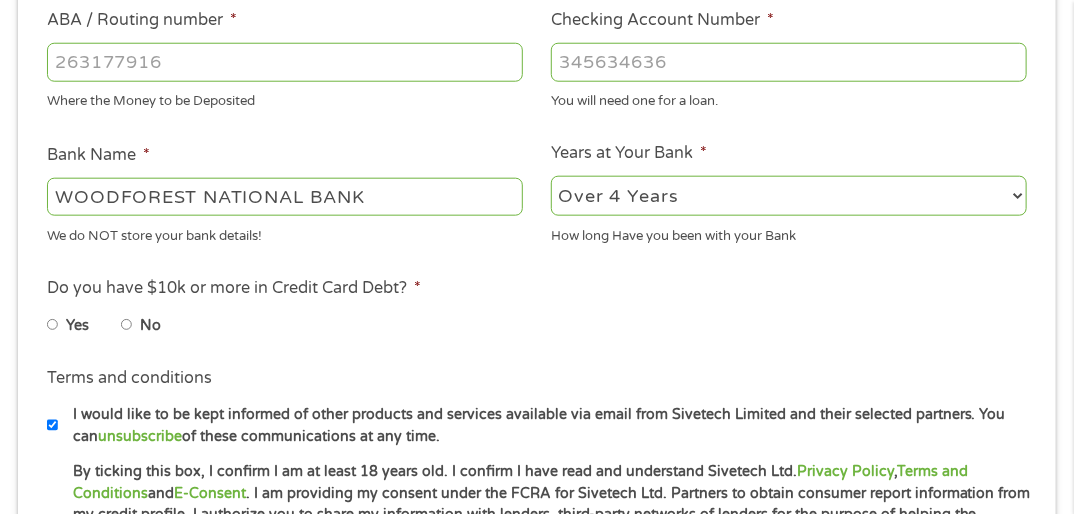 click on "No" at bounding box center [127, 325] 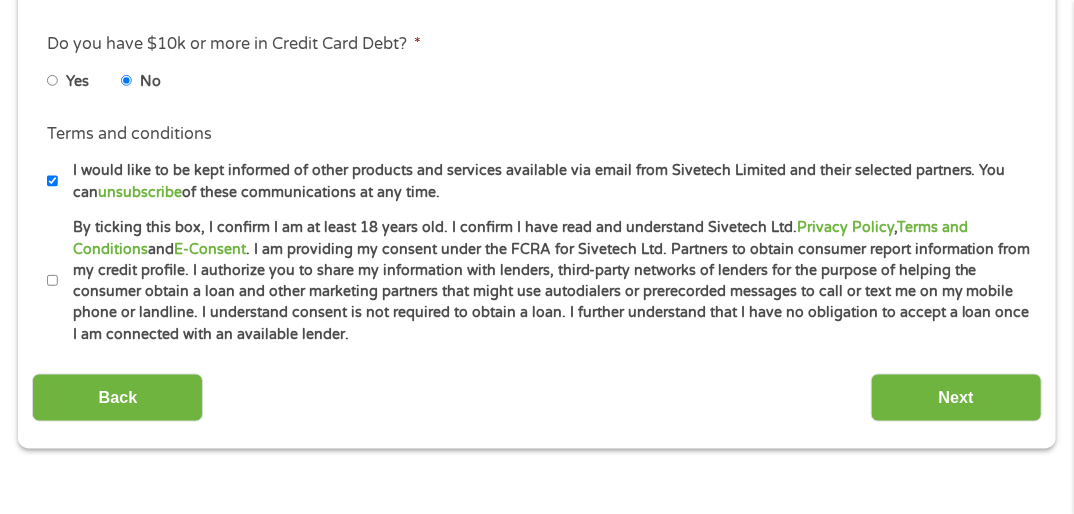 scroll, scrollTop: 943, scrollLeft: 0, axis: vertical 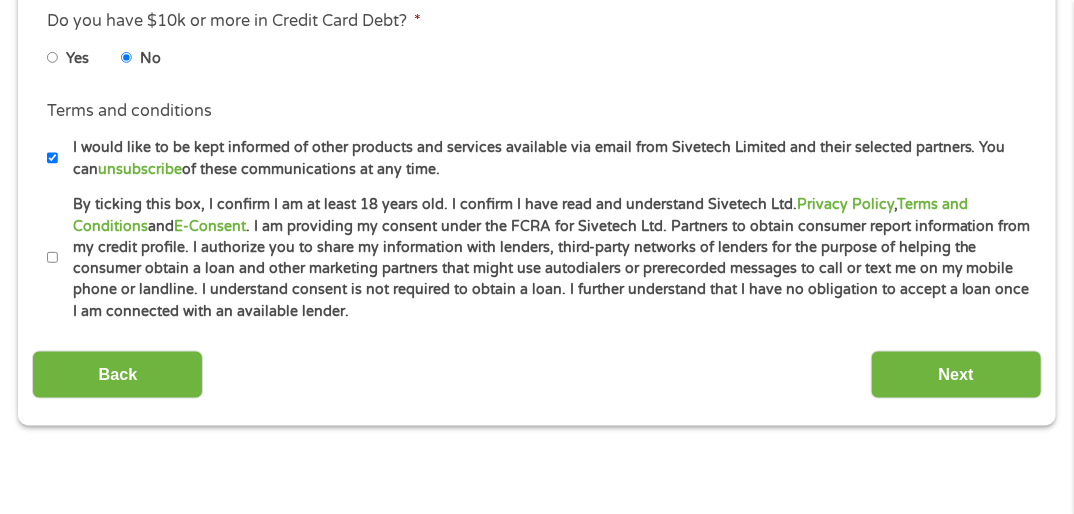 click on "Next" at bounding box center [956, 375] 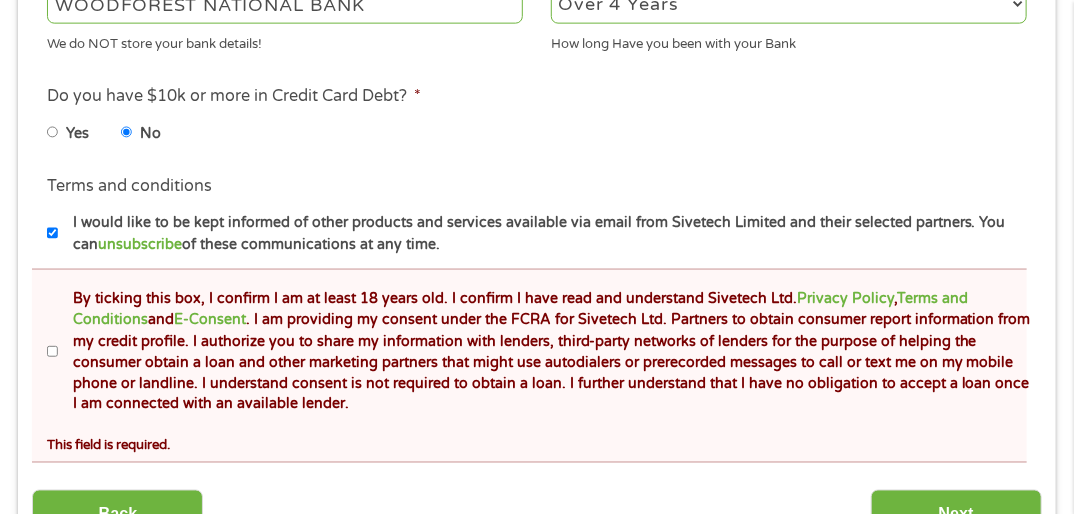scroll, scrollTop: 520, scrollLeft: 0, axis: vertical 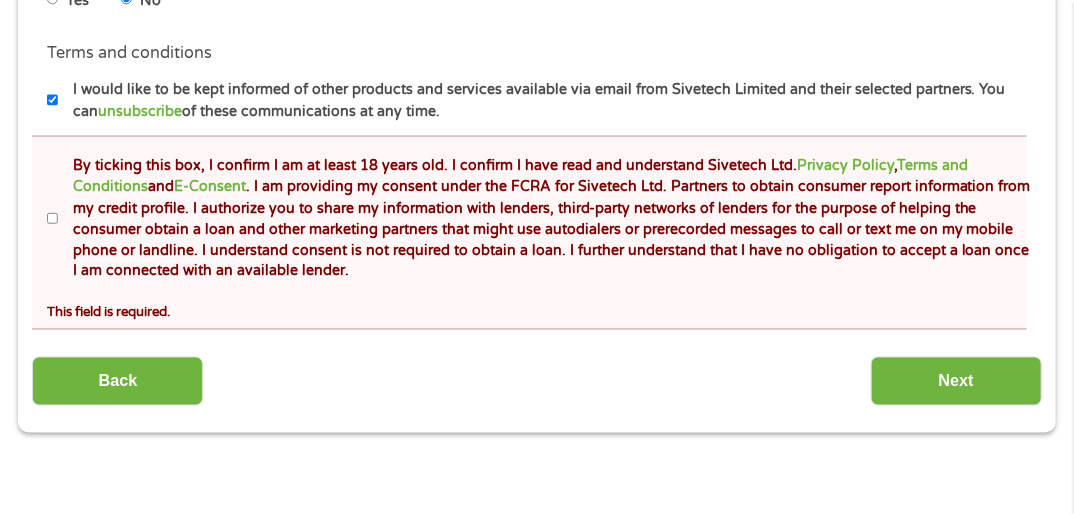 click on "By ticking this box, I confirm I am at least 18 years old. I confirm I have read and understand Sivetech Ltd.  Privacy Policy ,  Terms and Conditions  and  E-Consent . I am providing my consent under the FCRA for Sivetech Ltd. Partners to obtain consumer report information from my credit profile. I authorize you to share my information with lenders, third-party networks of lenders for the purpose of helping the consumer obtain a loan and other marketing partners that might use autodialers or prerecorded messages to call or text me on my mobile phone or landline. I understand consent is not required to obtain a loan. I further understand that I have no obligation to accept a loan once I am connected with an available lender." at bounding box center [53, 219] 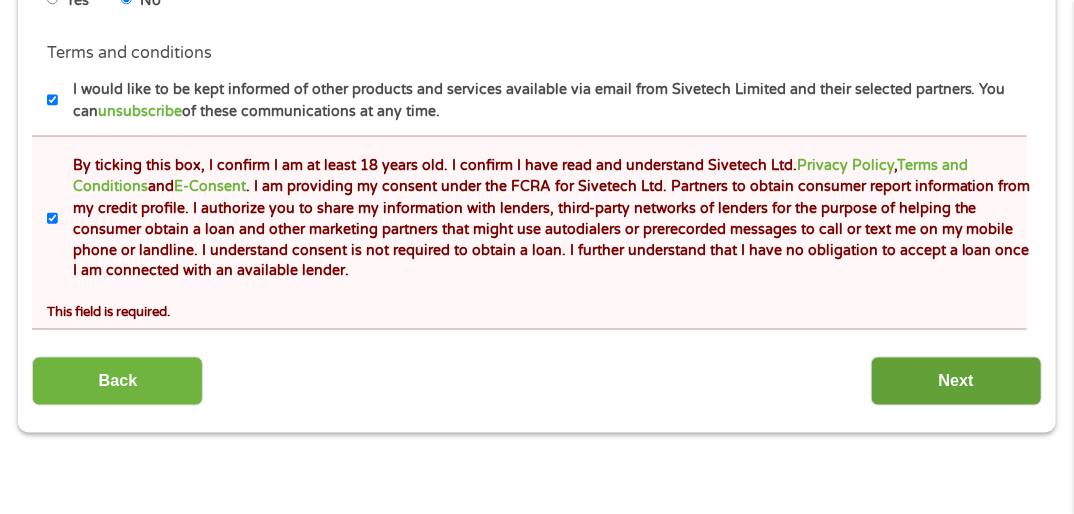 click on "Next" at bounding box center [956, 381] 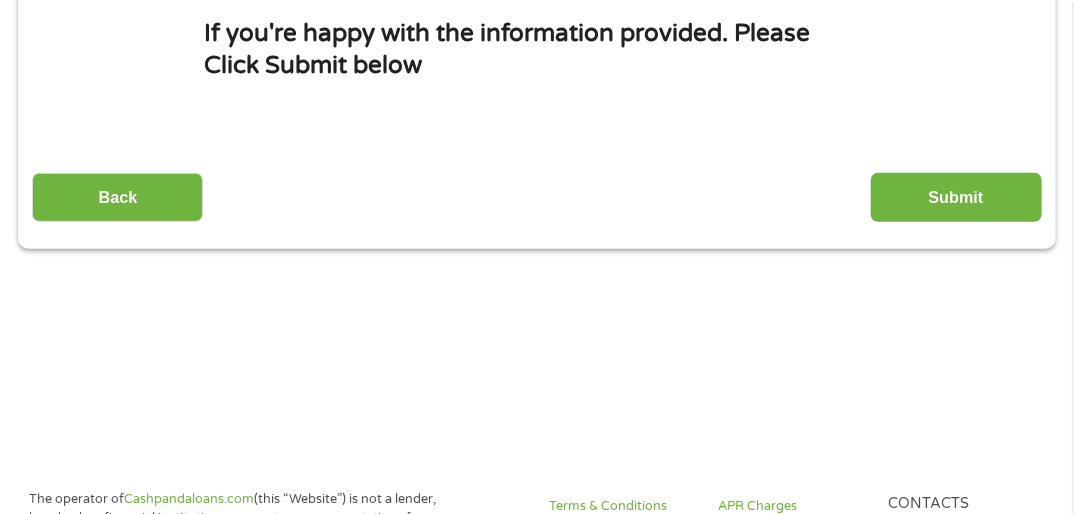 scroll, scrollTop: 8, scrollLeft: 8, axis: both 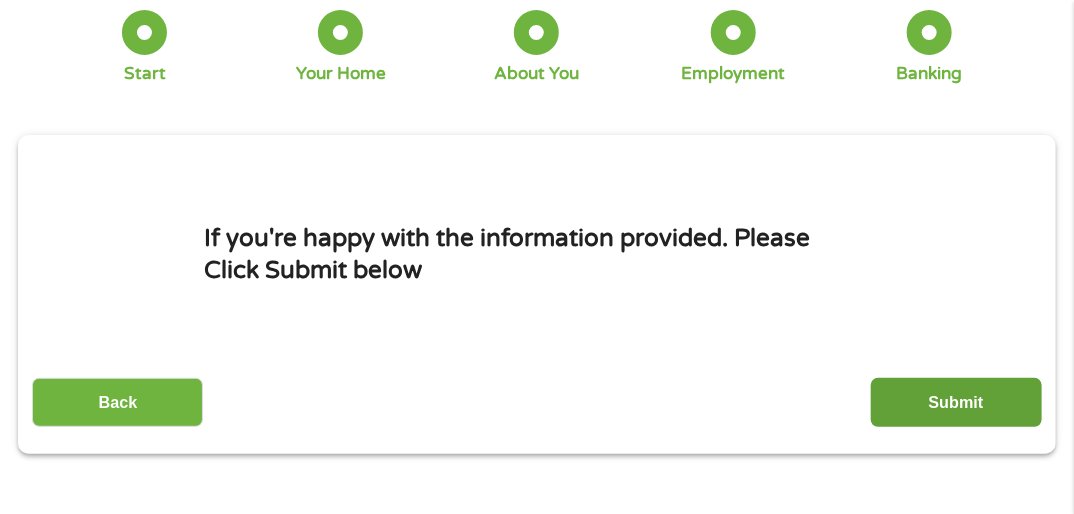 click on "Submit" at bounding box center (956, 402) 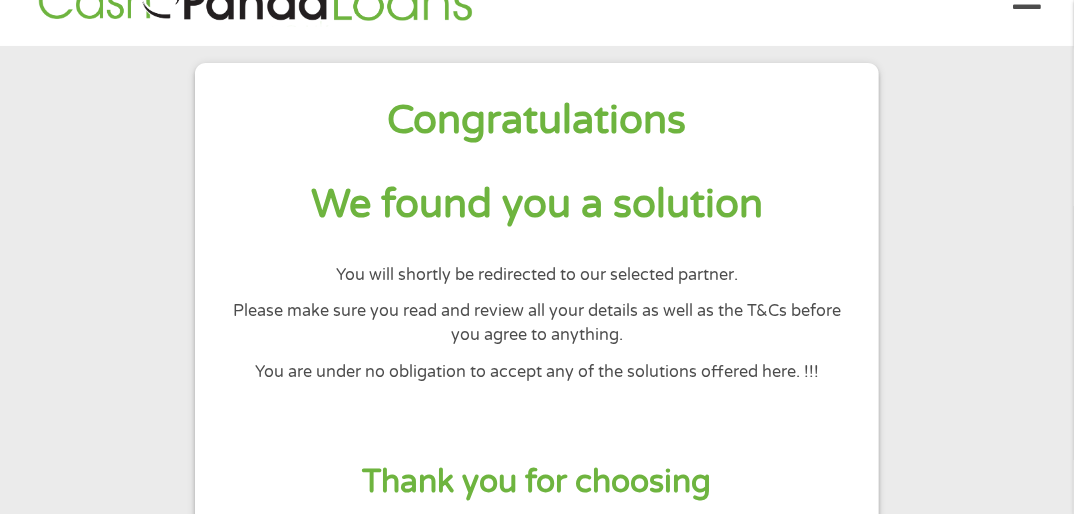 scroll, scrollTop: 133, scrollLeft: 0, axis: vertical 